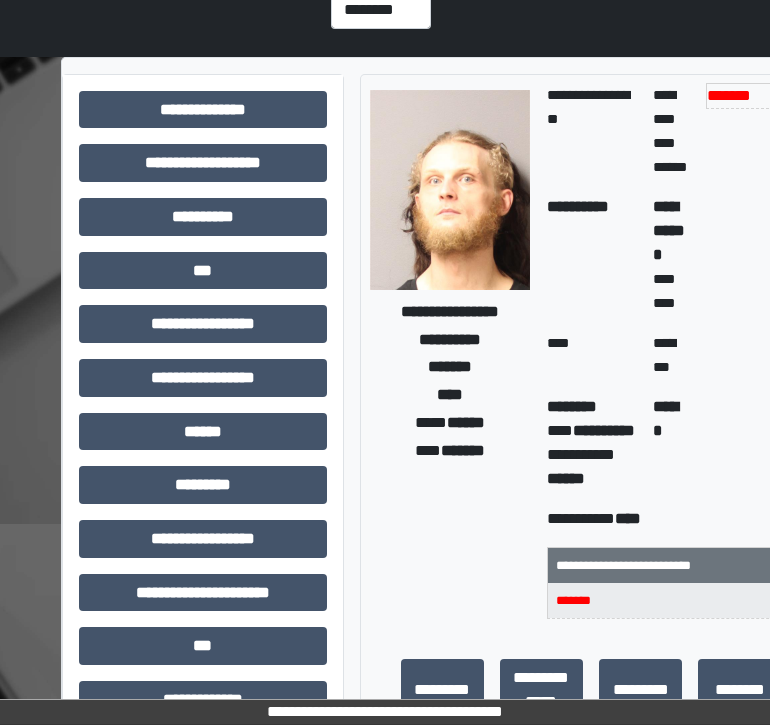 scroll, scrollTop: 0, scrollLeft: 0, axis: both 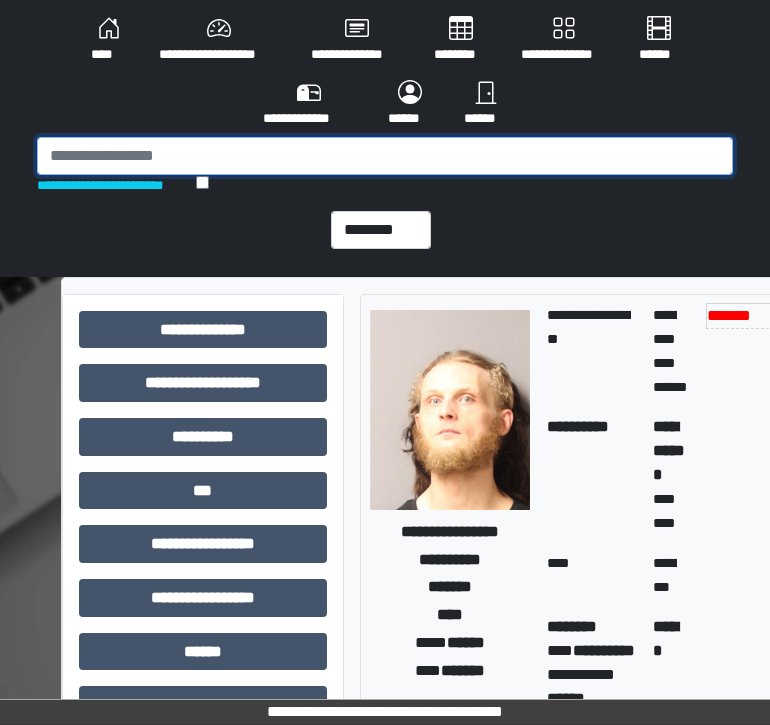 click at bounding box center [385, 156] 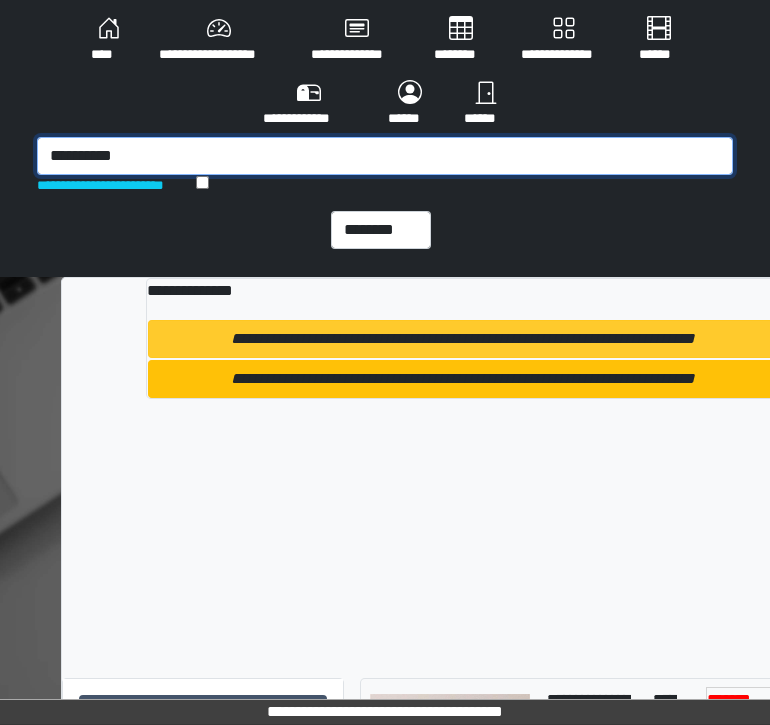 type on "**********" 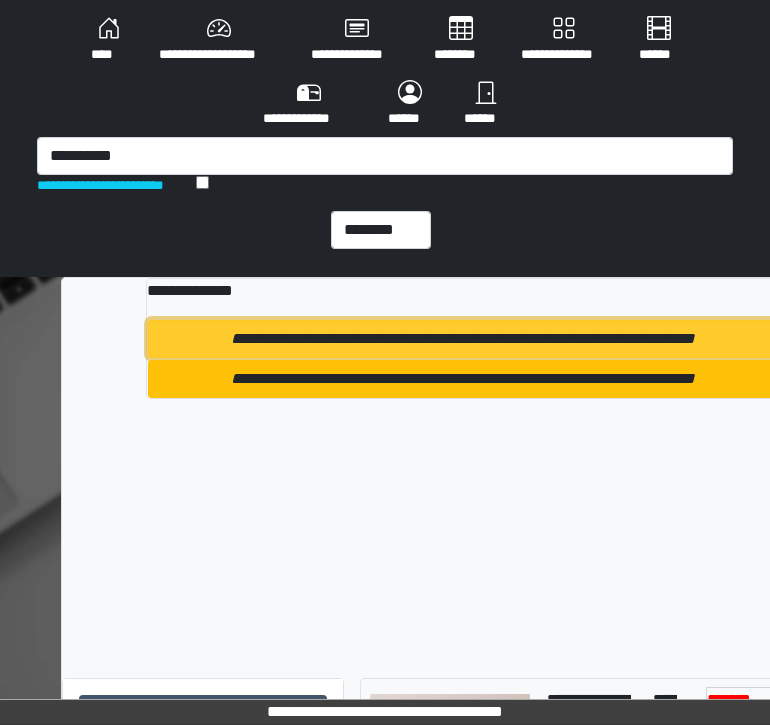 click on "**********" at bounding box center [462, 339] 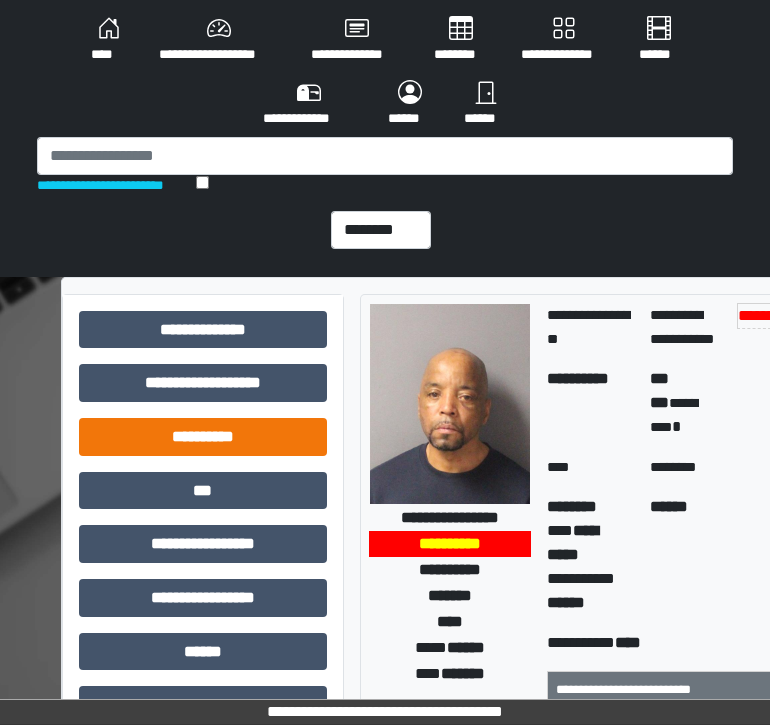 scroll, scrollTop: 638, scrollLeft: 0, axis: vertical 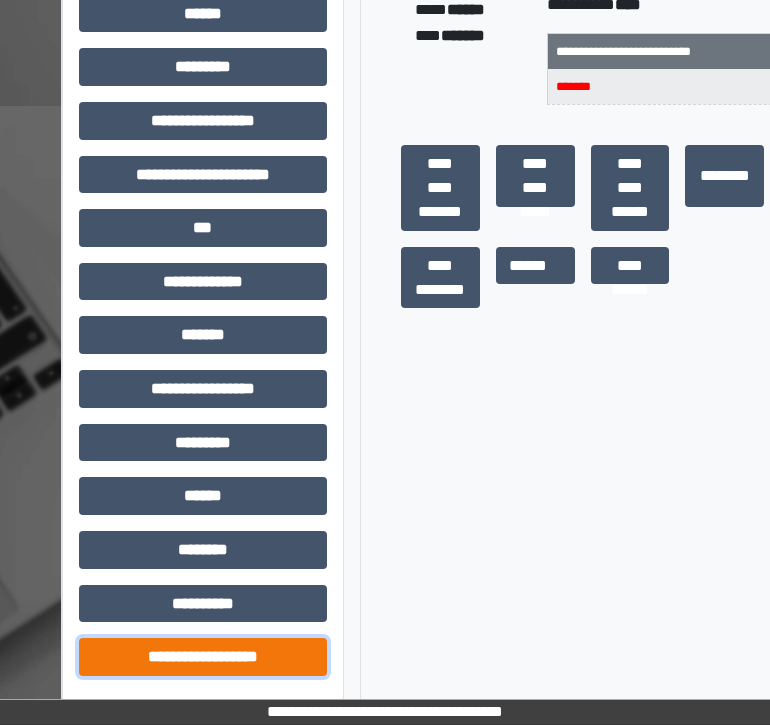 click on "**********" at bounding box center (203, 657) 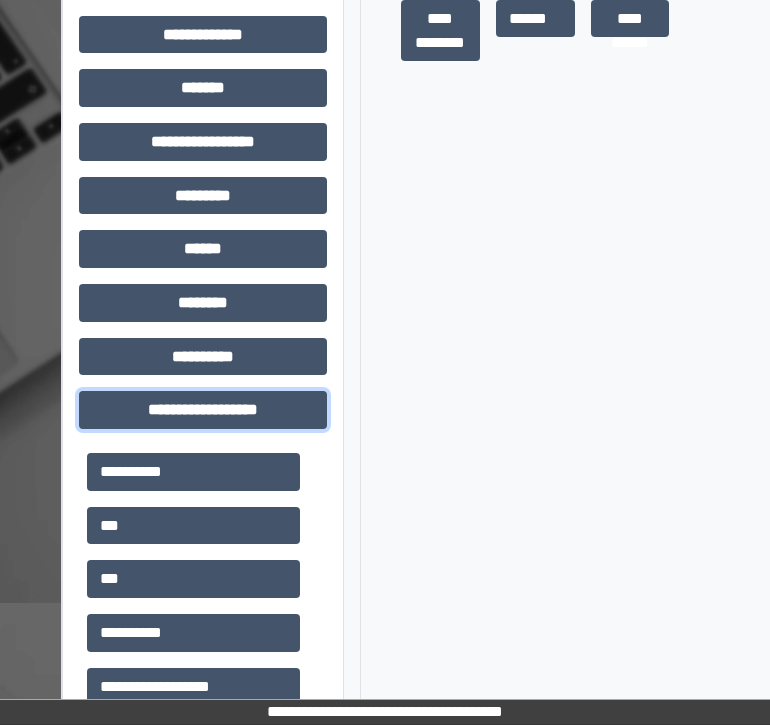 scroll, scrollTop: 888, scrollLeft: 0, axis: vertical 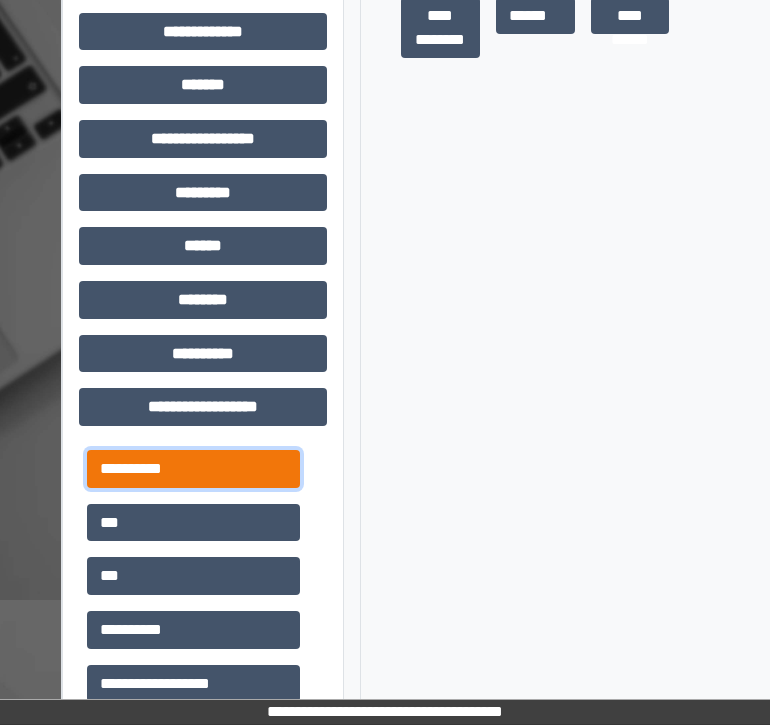 click on "**********" at bounding box center (193, 469) 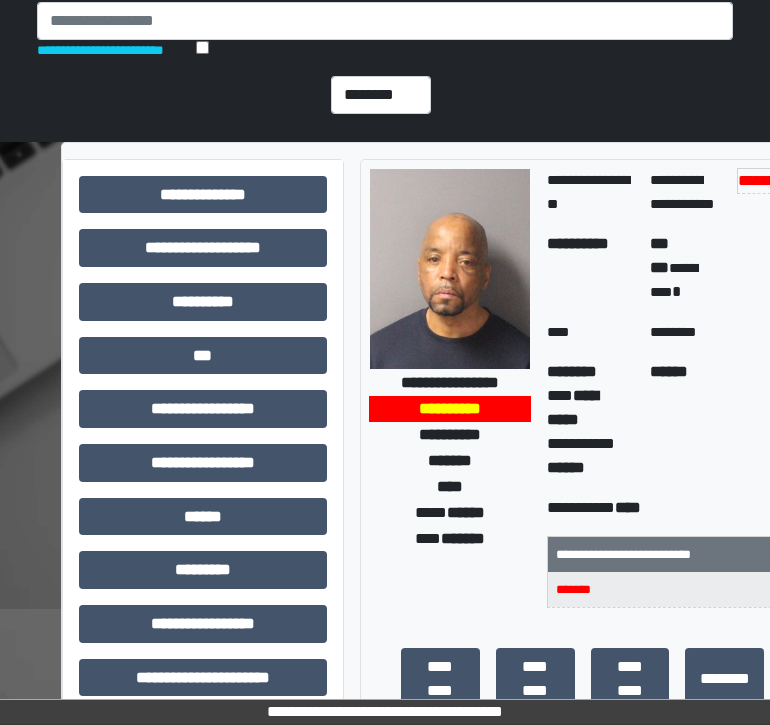 scroll, scrollTop: 0, scrollLeft: 0, axis: both 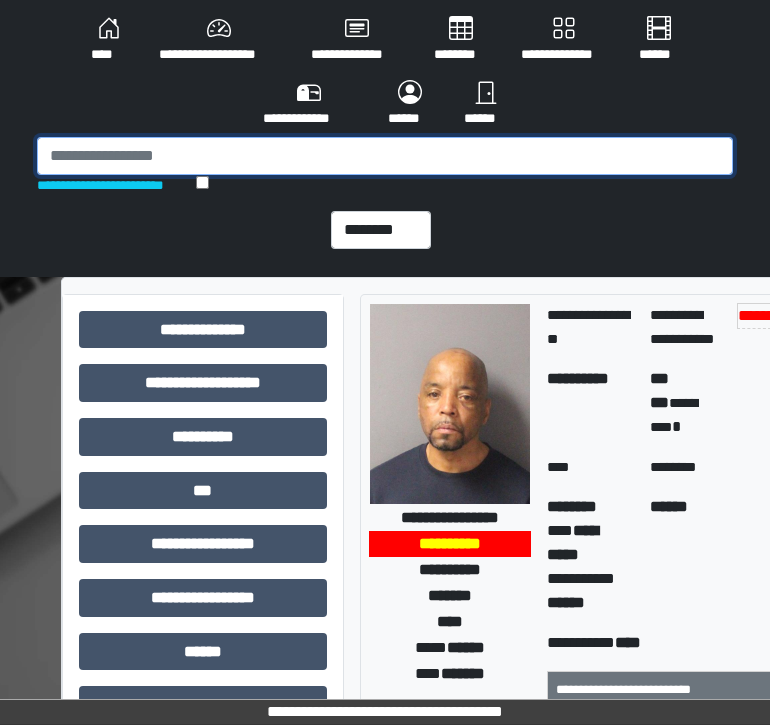 click at bounding box center [385, 156] 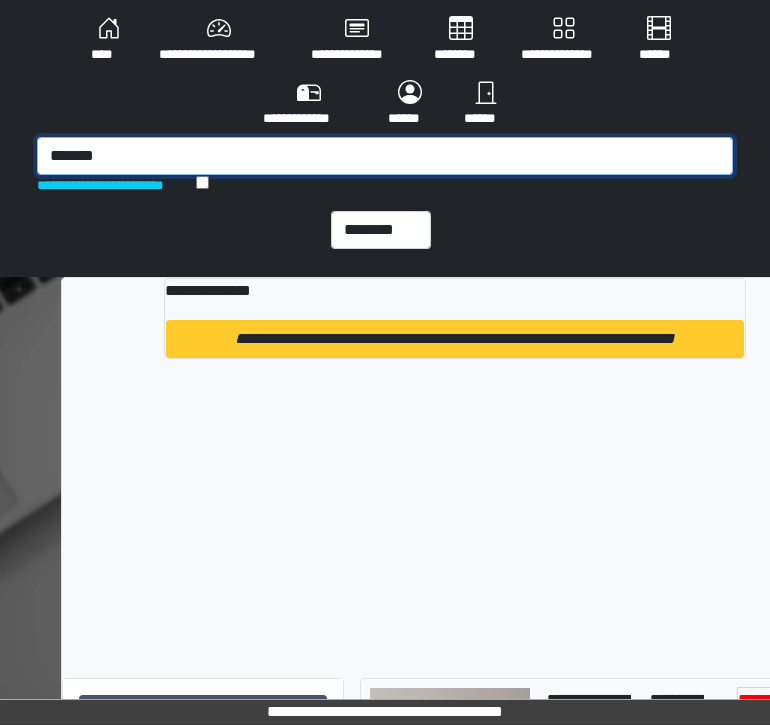 type on "*******" 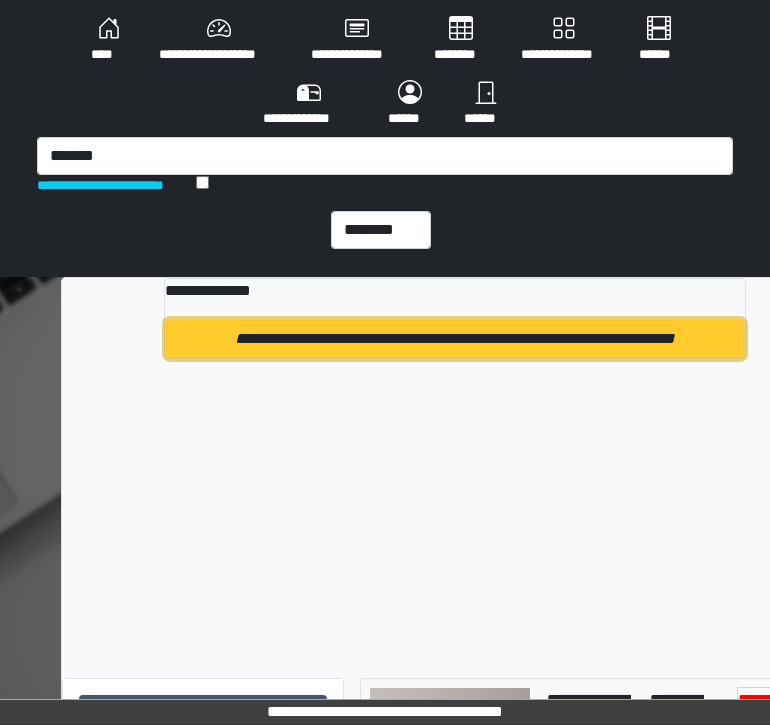 click on "**********" at bounding box center [455, 339] 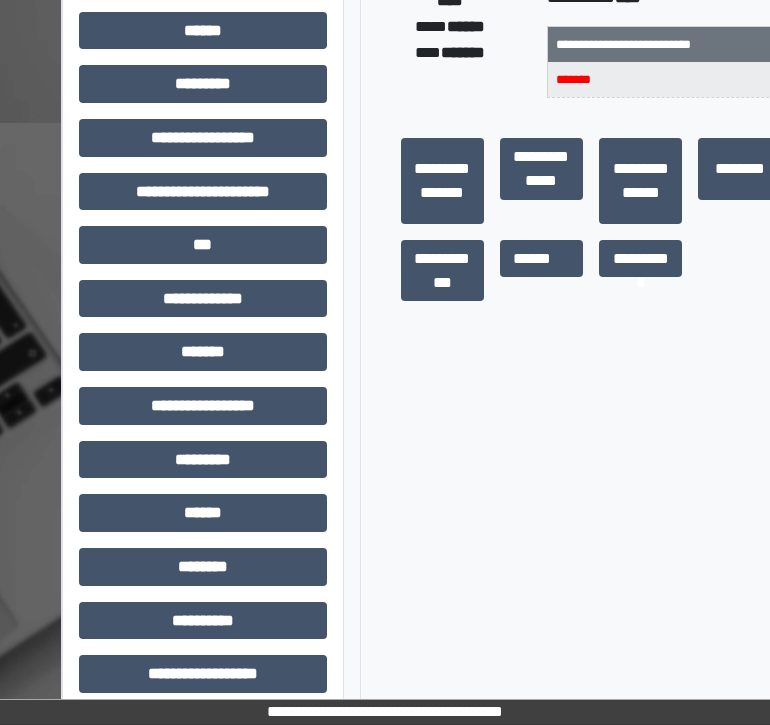 scroll, scrollTop: 638, scrollLeft: 0, axis: vertical 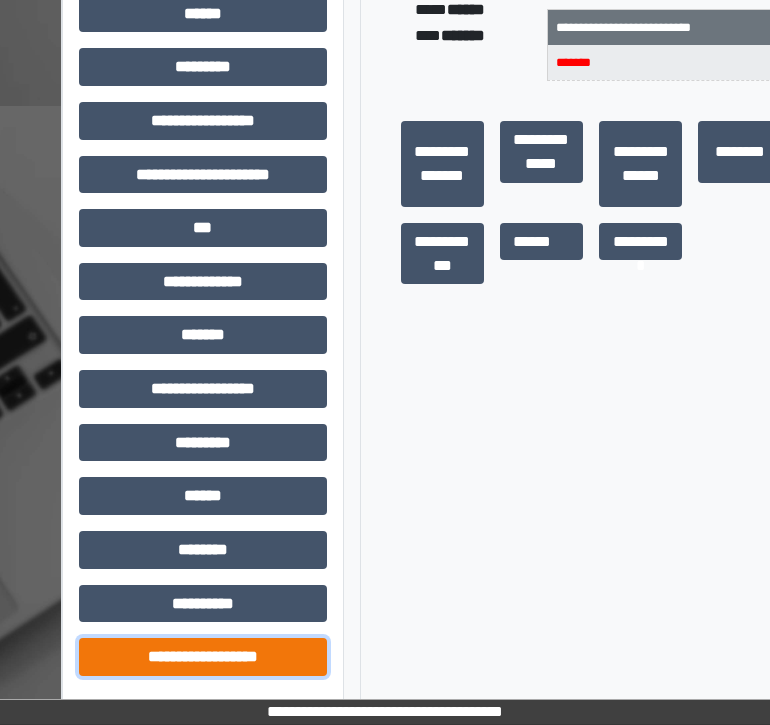 click on "**********" at bounding box center [203, 657] 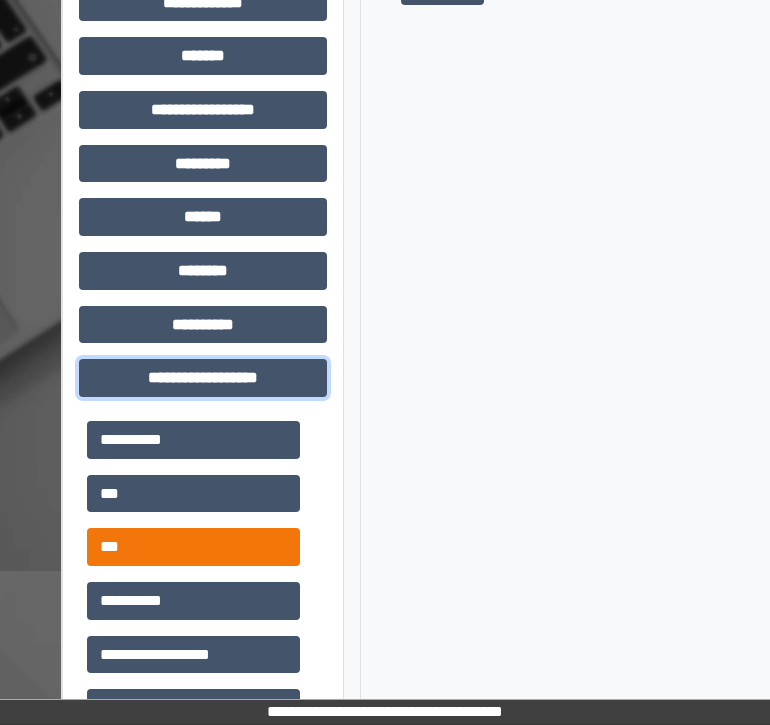 scroll, scrollTop: 918, scrollLeft: 0, axis: vertical 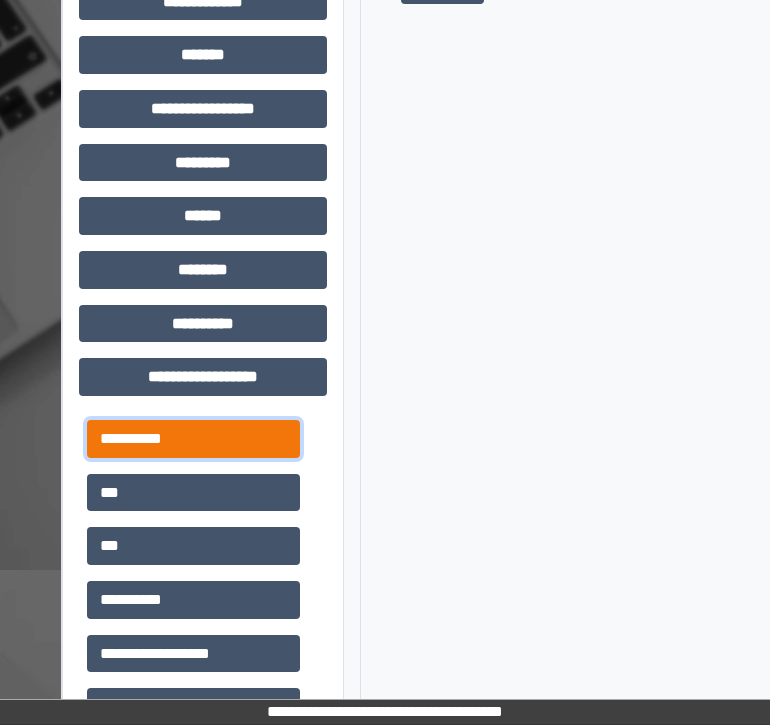 click on "**********" at bounding box center (193, 439) 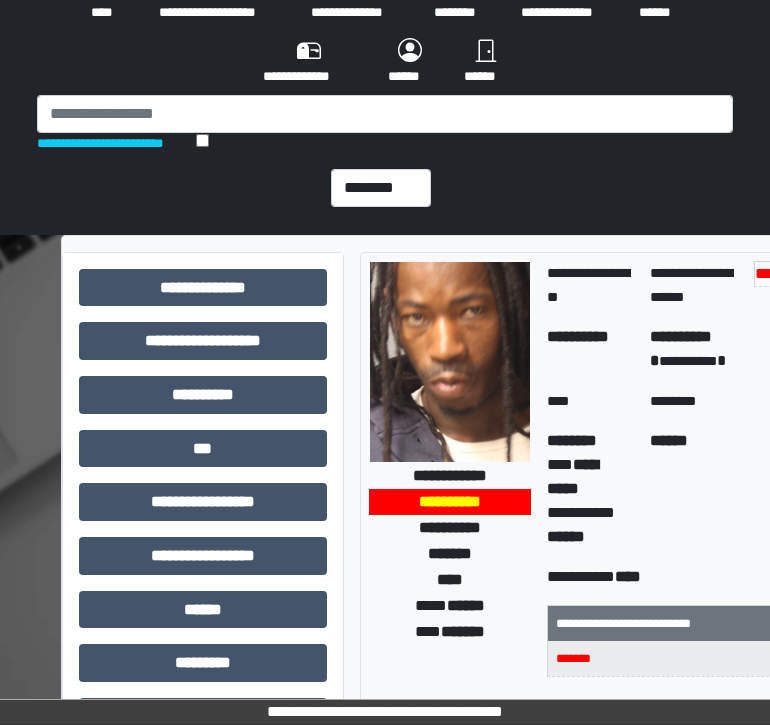 scroll, scrollTop: 0, scrollLeft: 0, axis: both 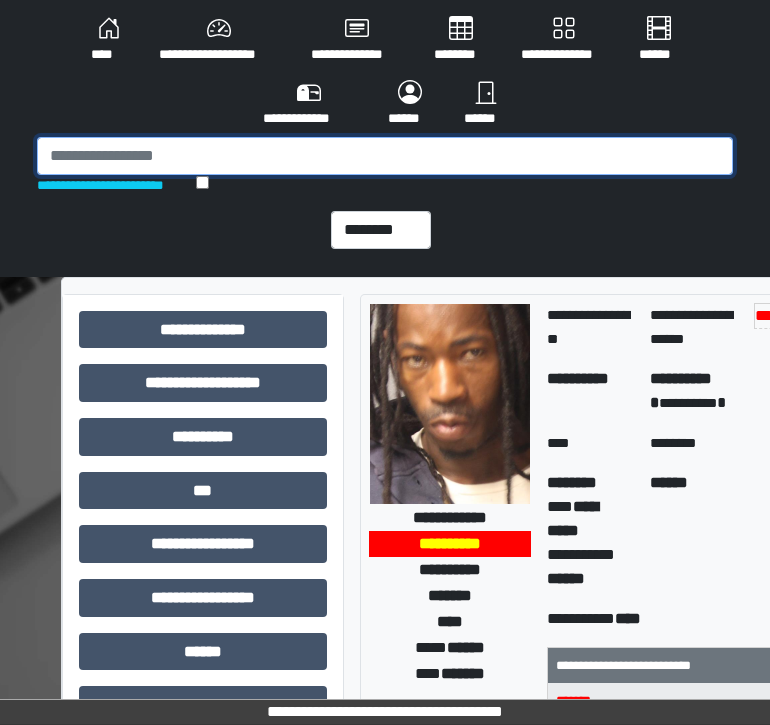 click at bounding box center (385, 156) 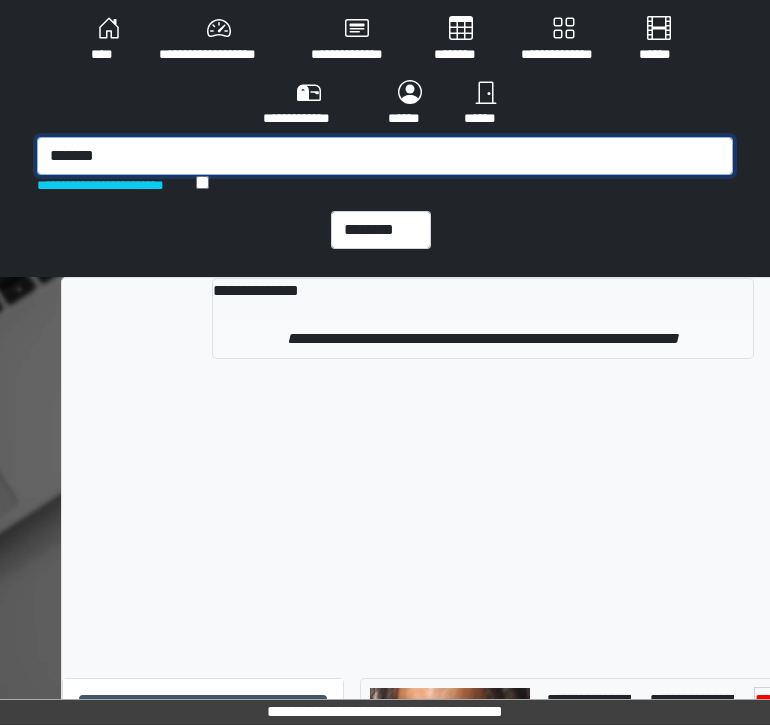 type on "*******" 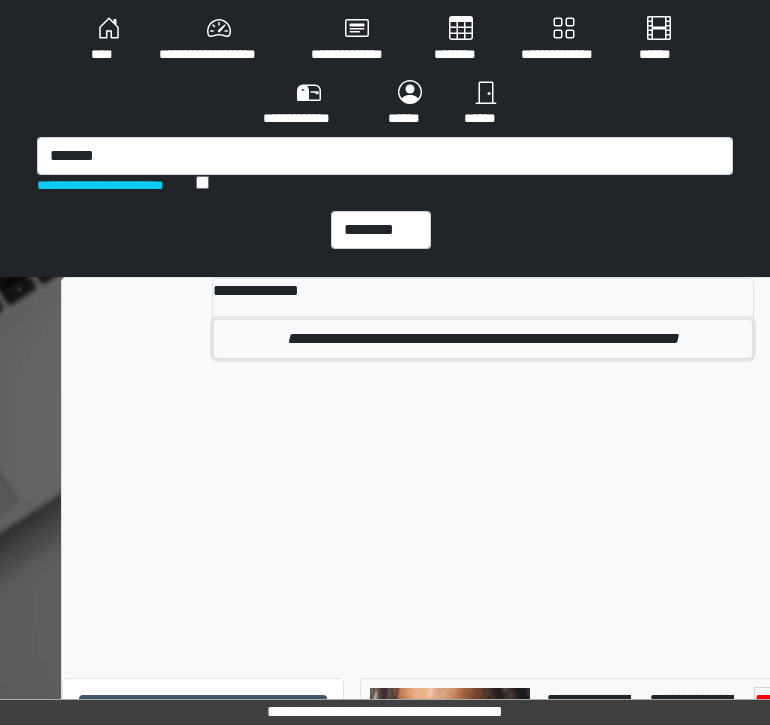 click on "**********" at bounding box center [483, 339] 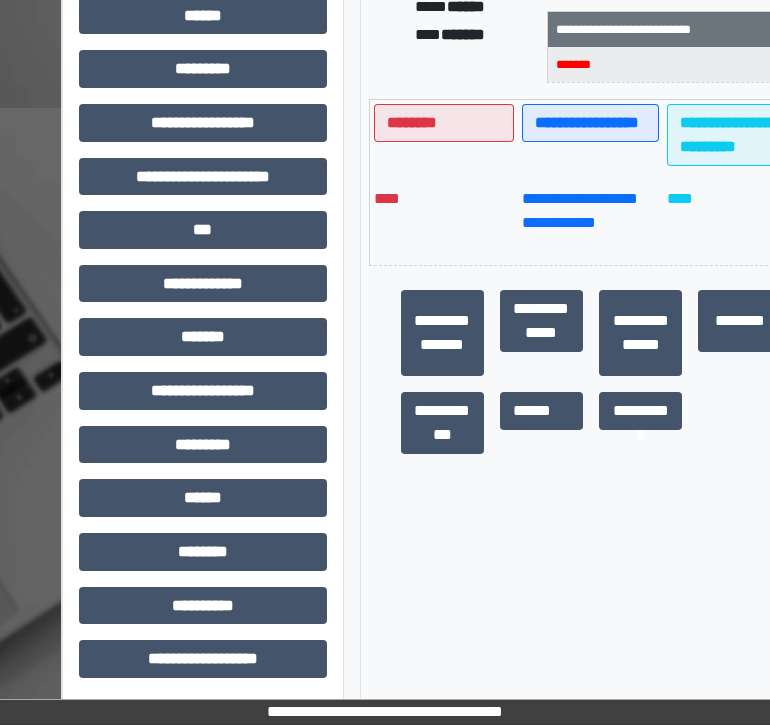 scroll, scrollTop: 638, scrollLeft: 0, axis: vertical 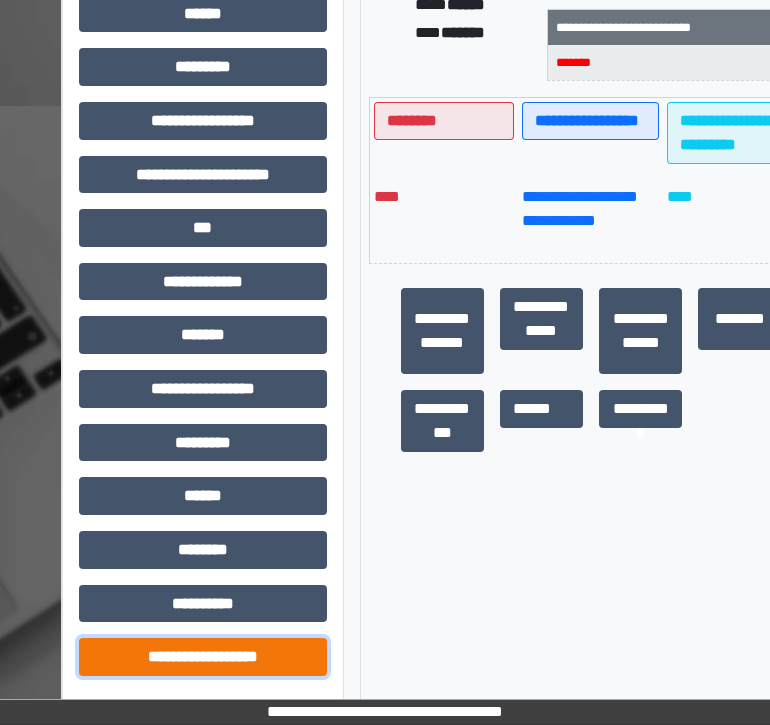 click on "**********" at bounding box center [203, 657] 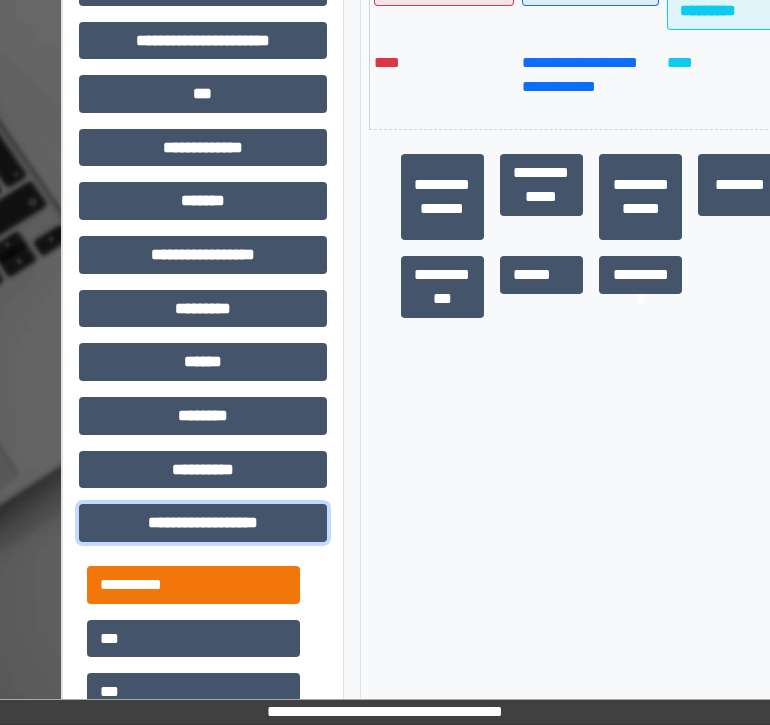 scroll, scrollTop: 773, scrollLeft: 0, axis: vertical 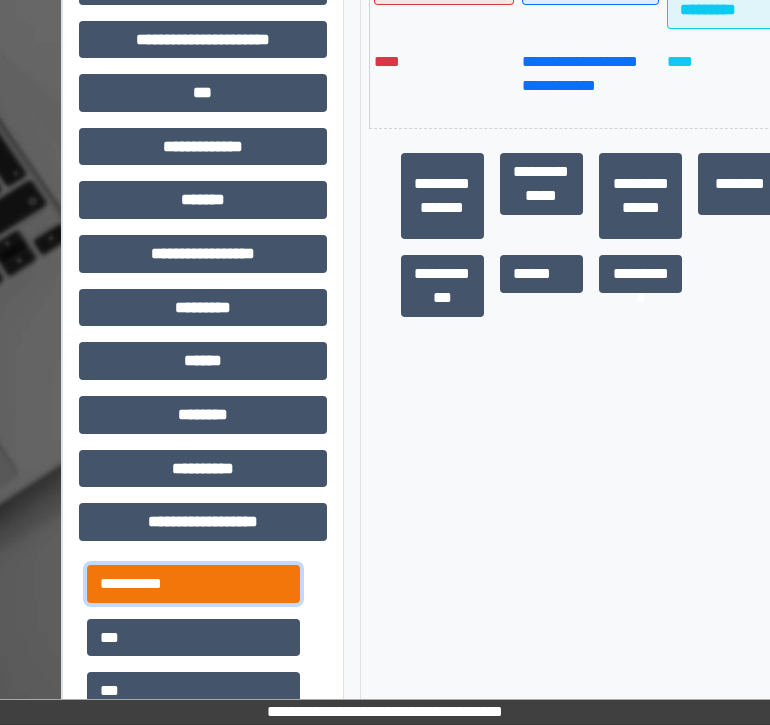 click on "**********" at bounding box center [193, 584] 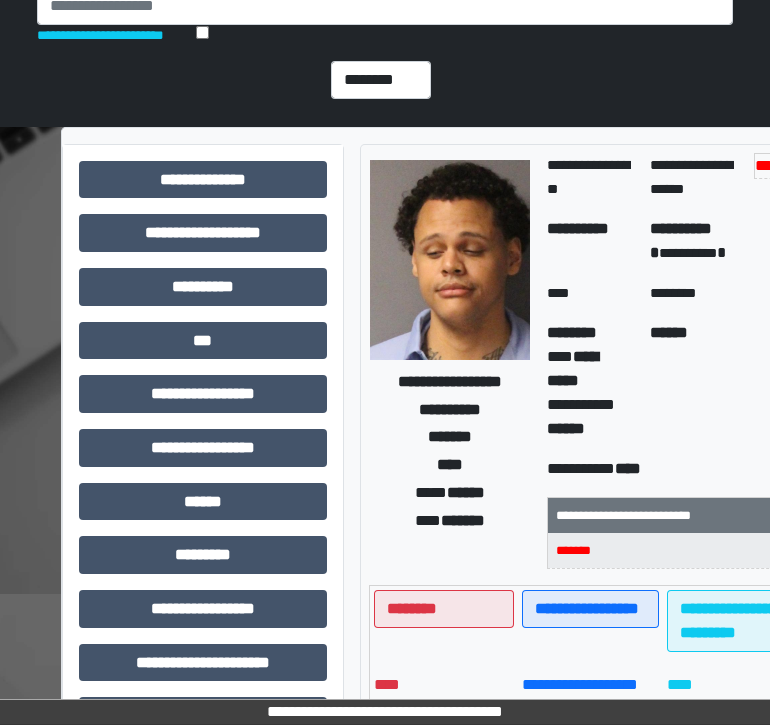 scroll, scrollTop: 0, scrollLeft: 0, axis: both 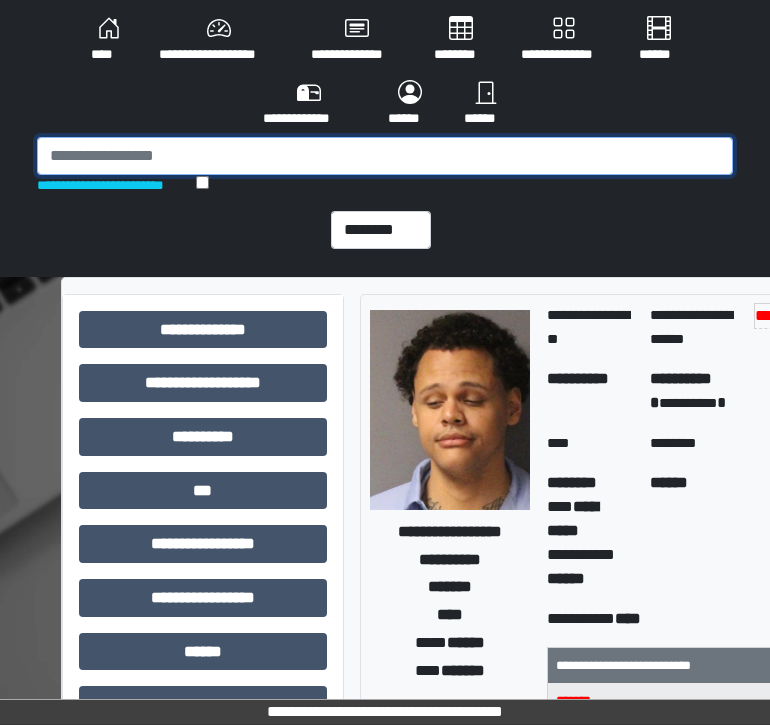 click at bounding box center (385, 156) 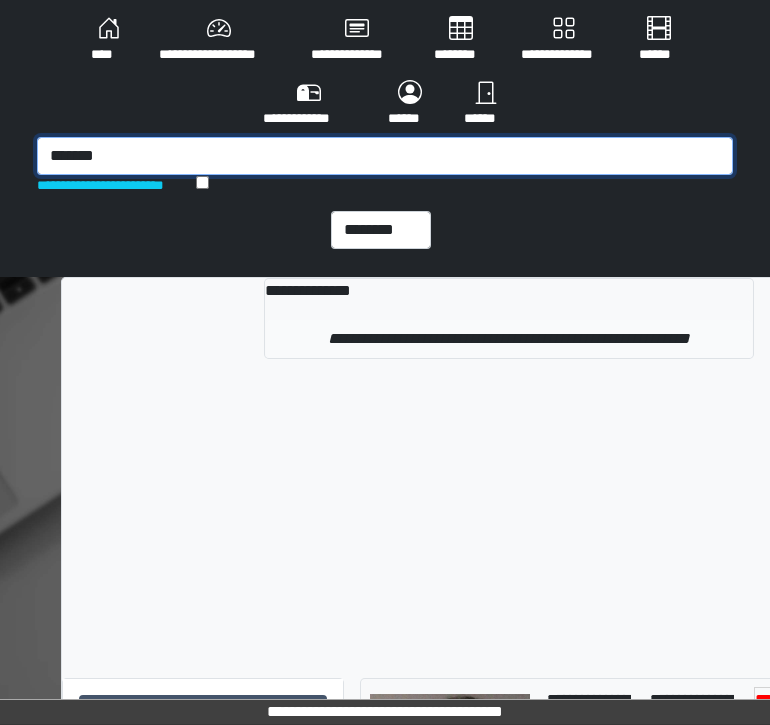 type on "*******" 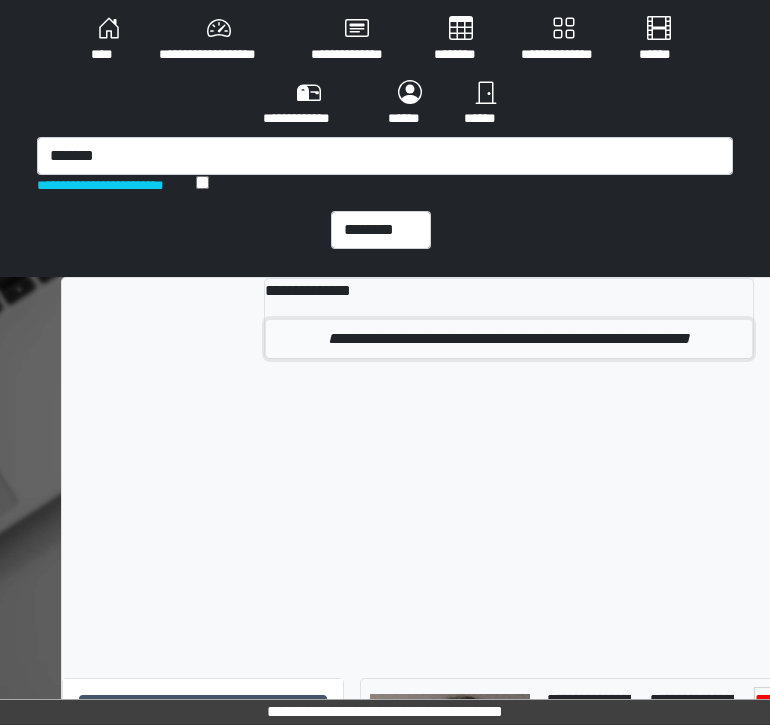 click on "**********" at bounding box center [509, 339] 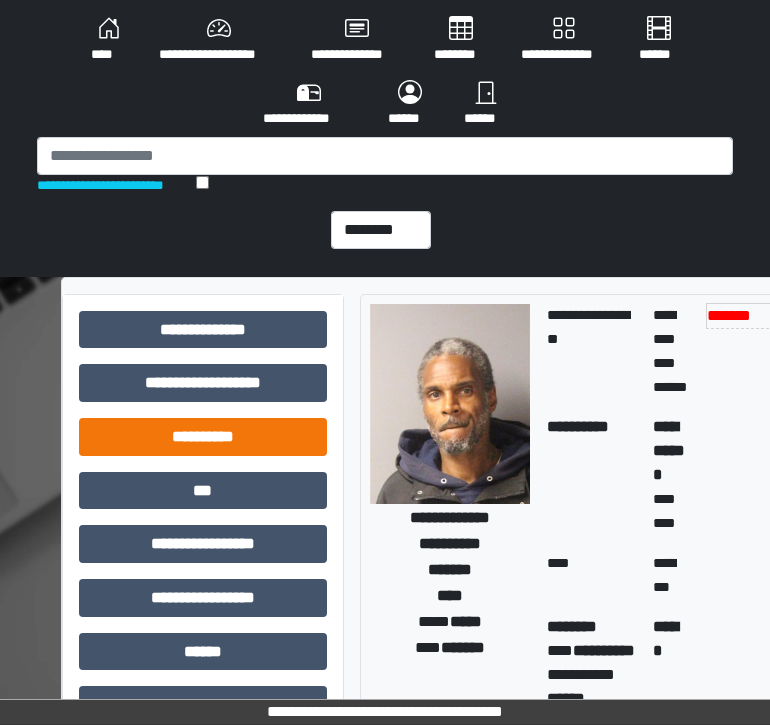 scroll, scrollTop: 638, scrollLeft: 0, axis: vertical 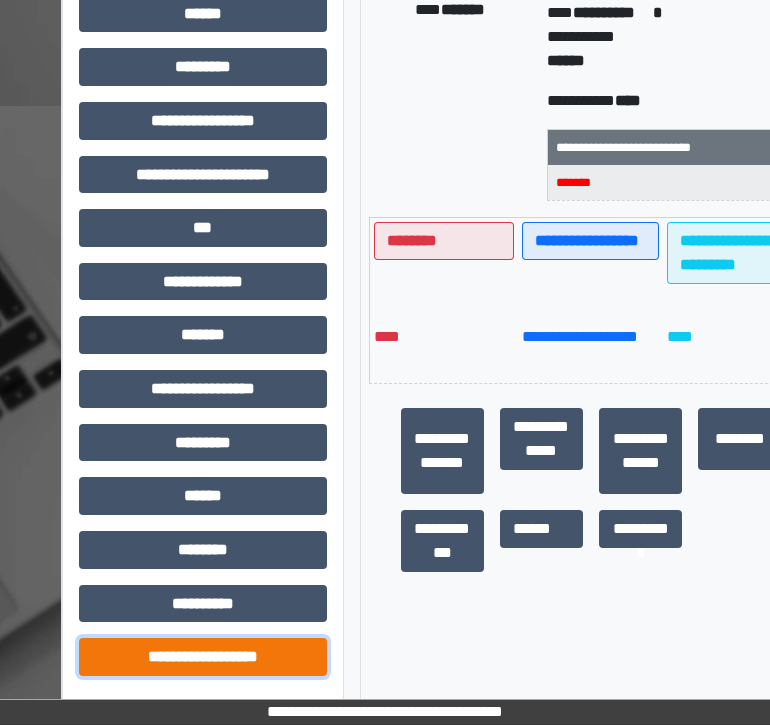 click on "**********" at bounding box center [203, 657] 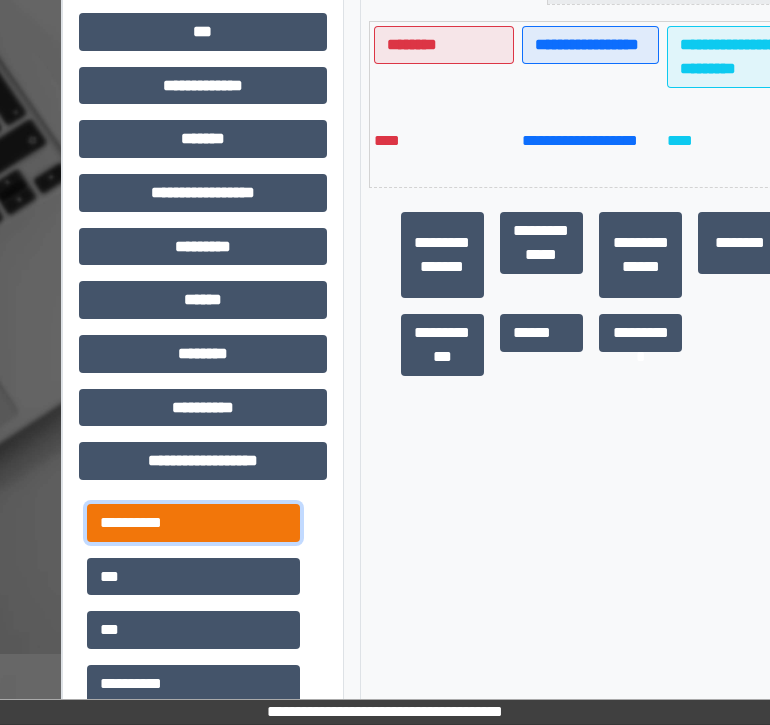 click on "**********" at bounding box center (193, 523) 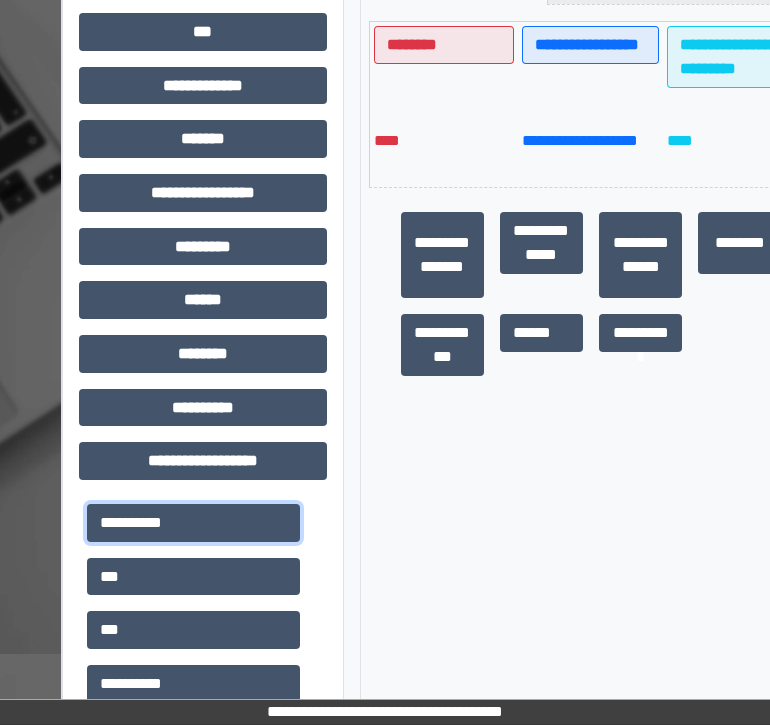 scroll, scrollTop: 0, scrollLeft: 0, axis: both 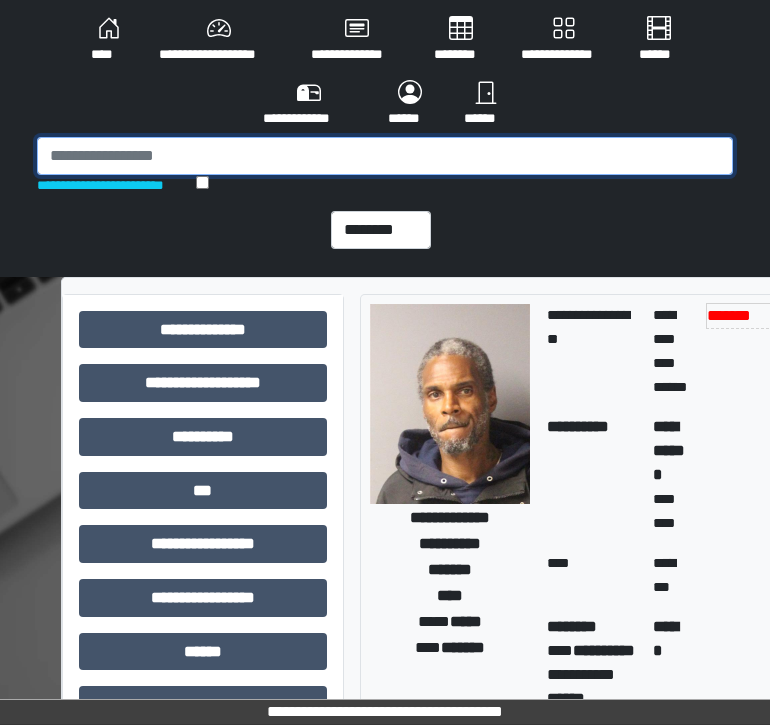 click at bounding box center (385, 156) 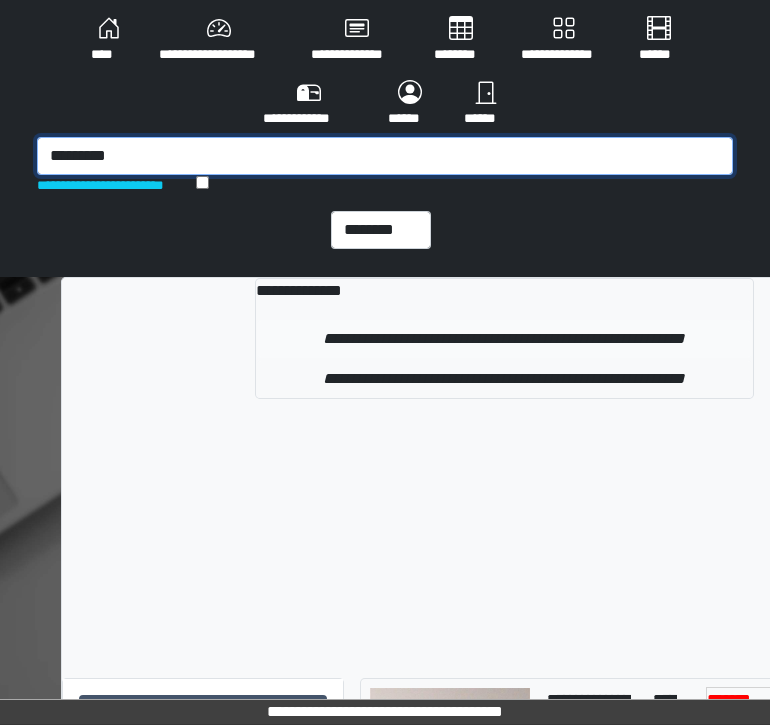type on "*********" 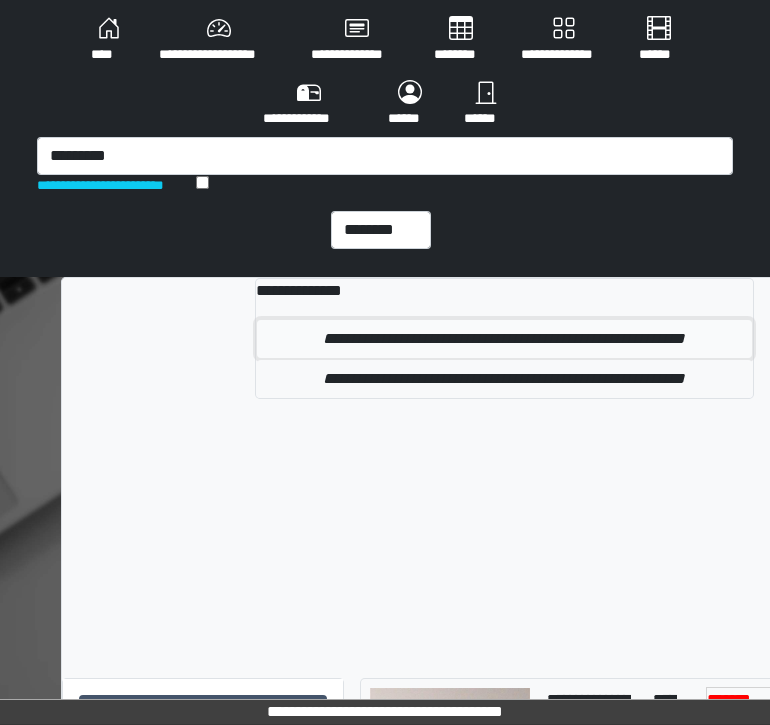 click on "**********" at bounding box center [504, 339] 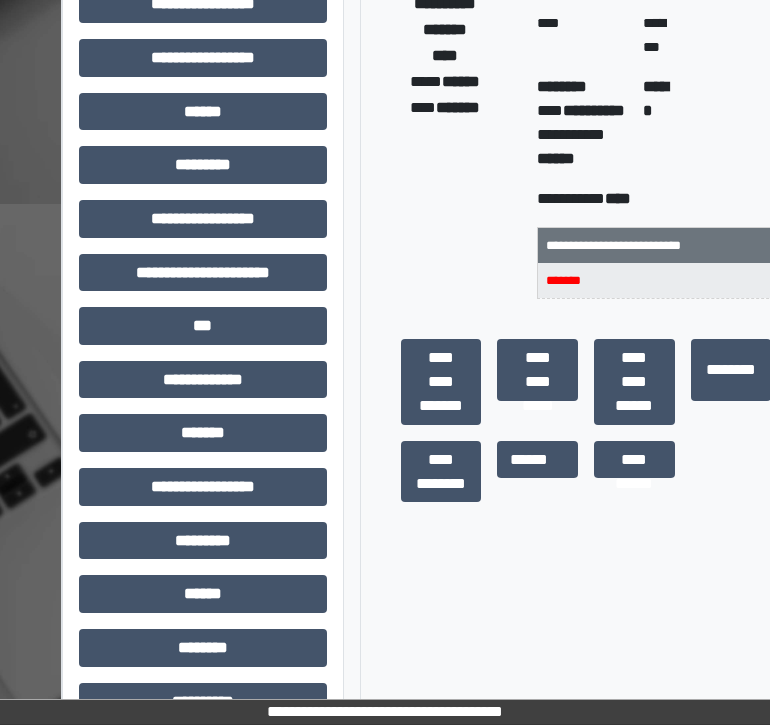 scroll, scrollTop: 638, scrollLeft: 0, axis: vertical 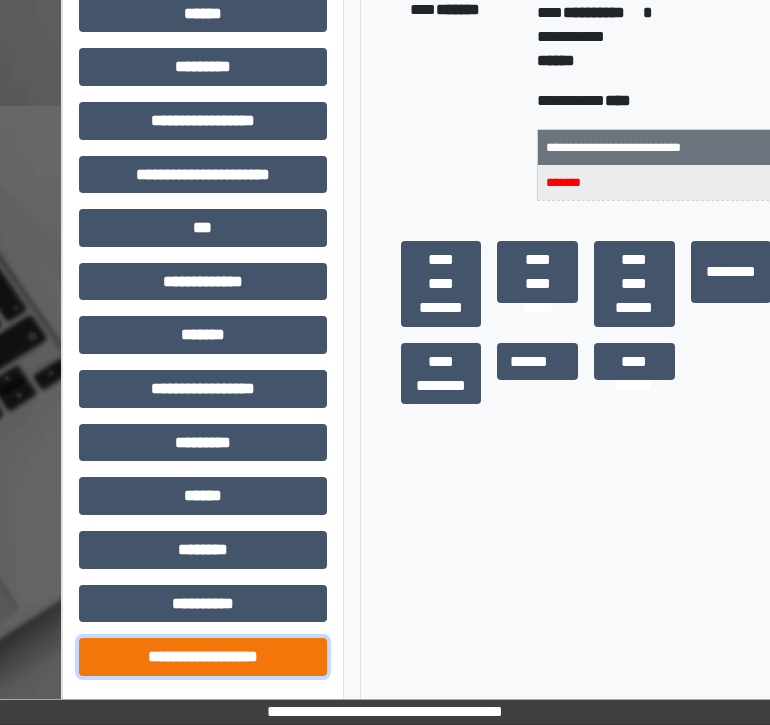 click on "**********" at bounding box center [203, 657] 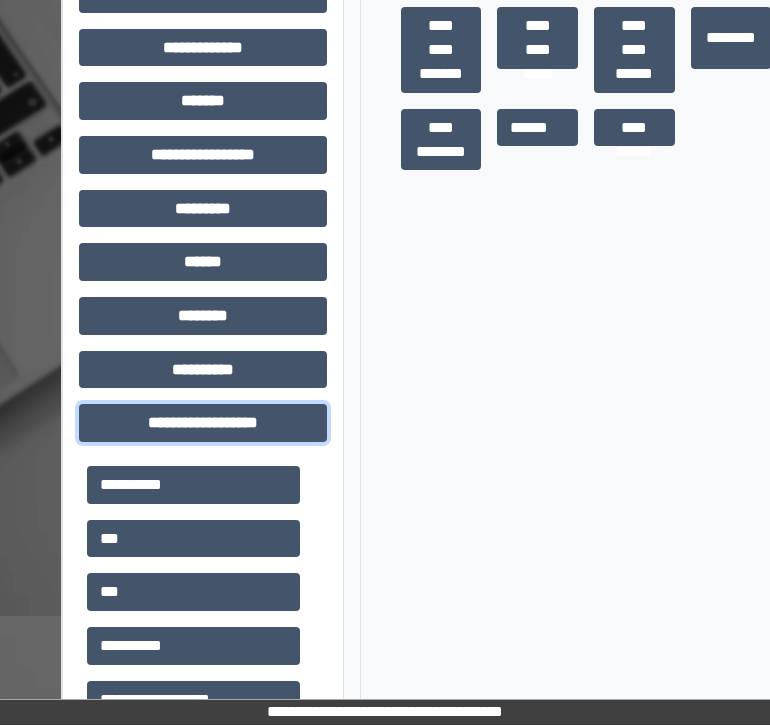 scroll, scrollTop: 873, scrollLeft: 0, axis: vertical 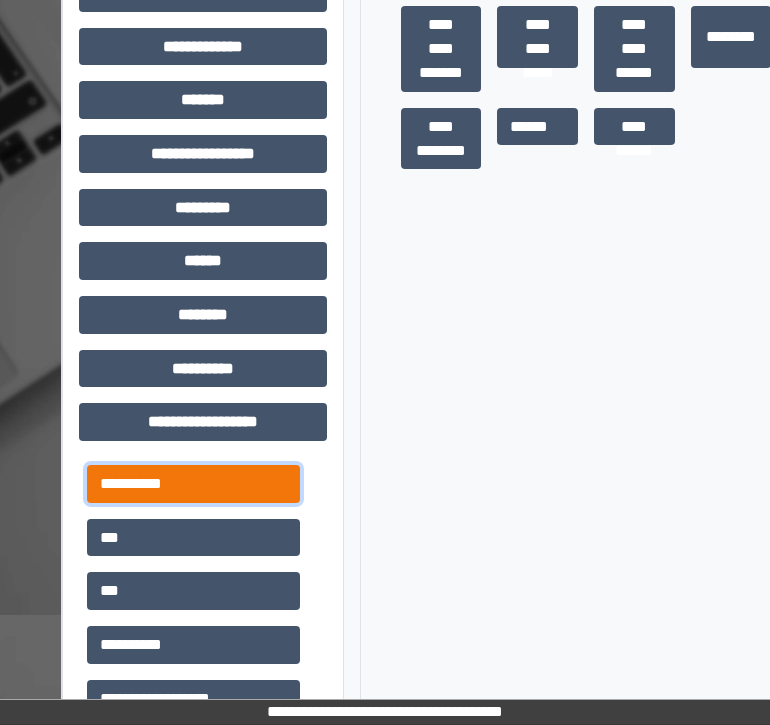 click on "**********" at bounding box center [193, 484] 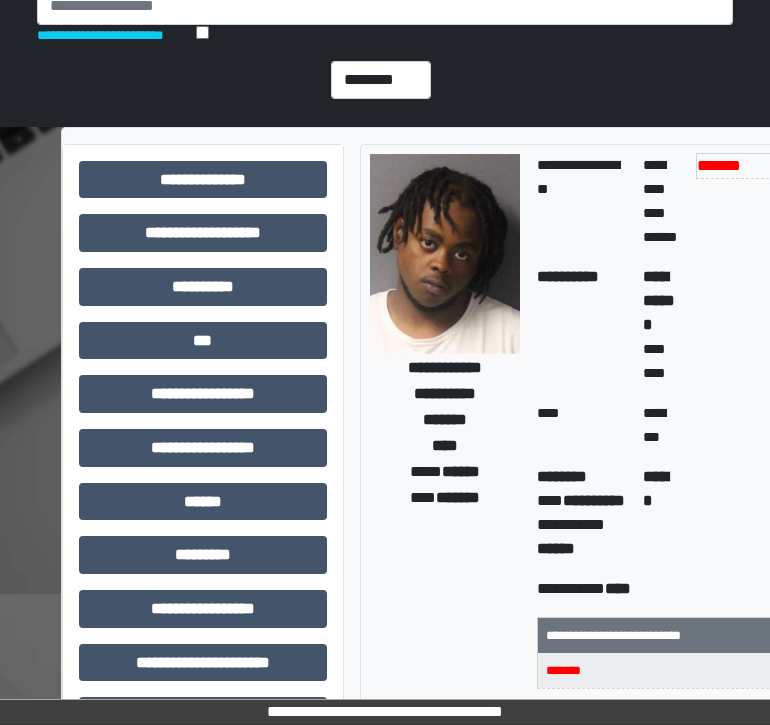scroll, scrollTop: 92, scrollLeft: 0, axis: vertical 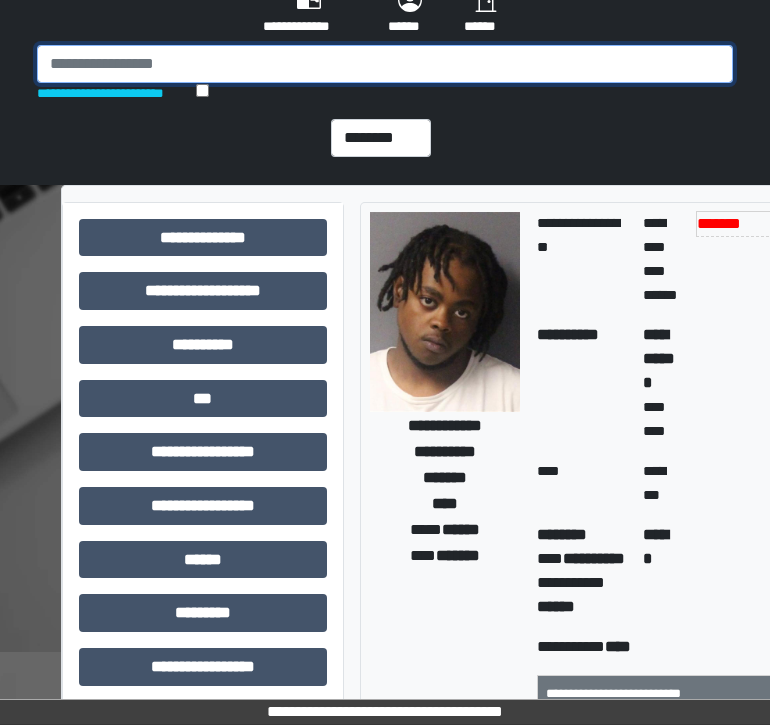 click at bounding box center (385, 64) 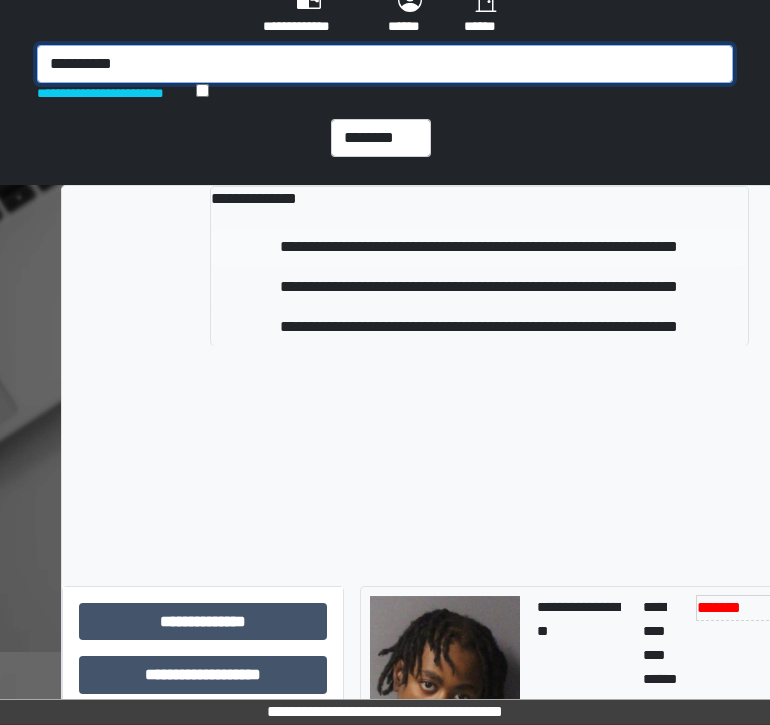 type on "**********" 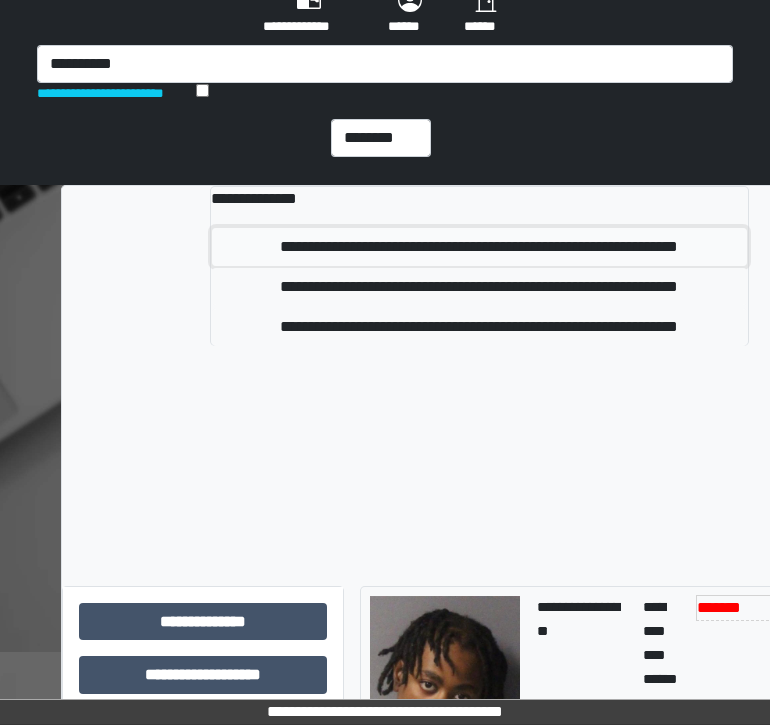 click on "**********" at bounding box center (479, 247) 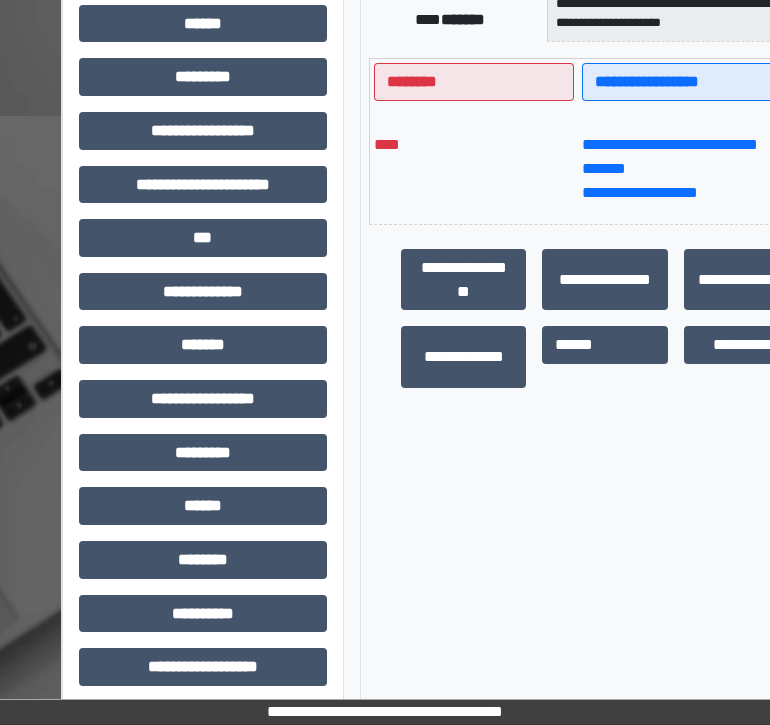 scroll, scrollTop: 638, scrollLeft: 0, axis: vertical 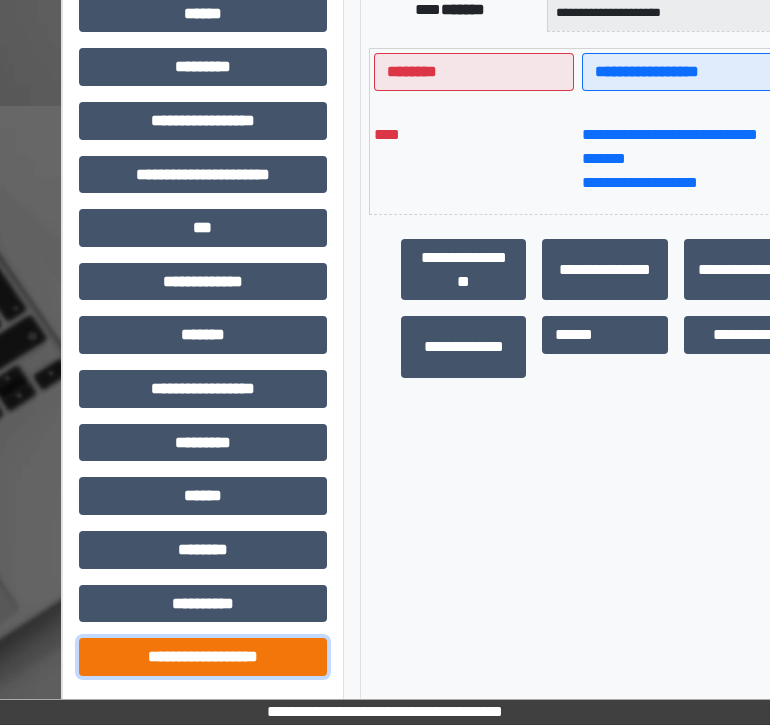 click on "**********" at bounding box center [203, 657] 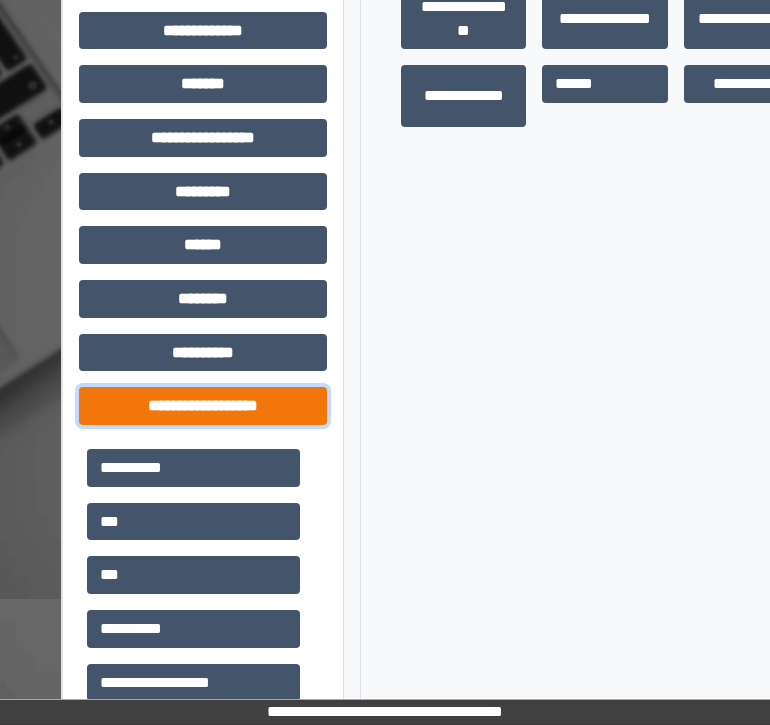 scroll, scrollTop: 890, scrollLeft: 0, axis: vertical 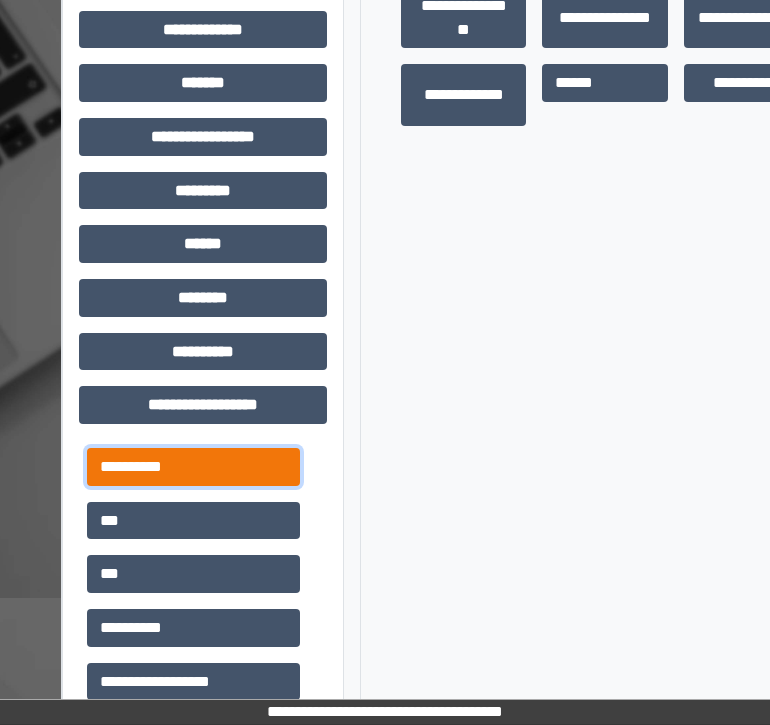 click on "**********" at bounding box center (193, 467) 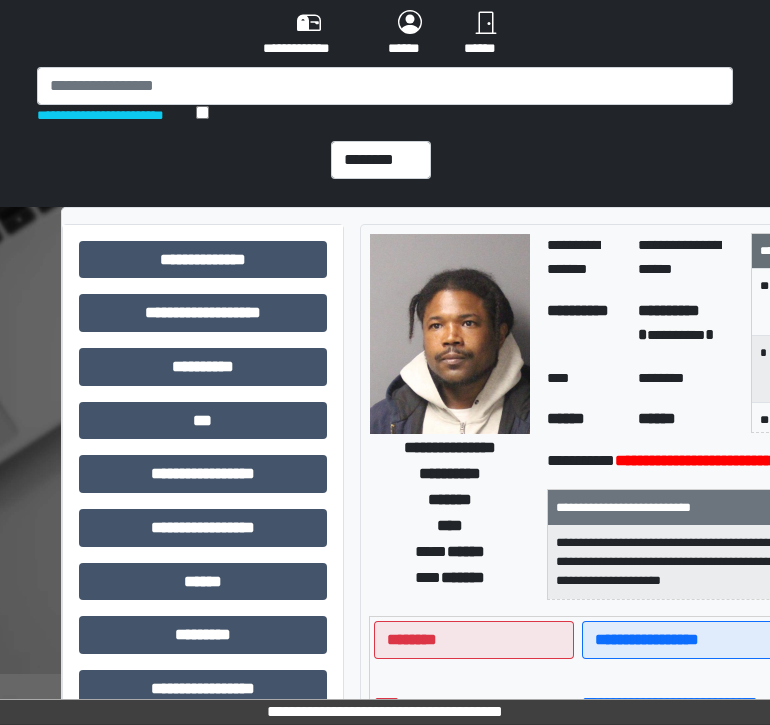 scroll, scrollTop: 0, scrollLeft: 0, axis: both 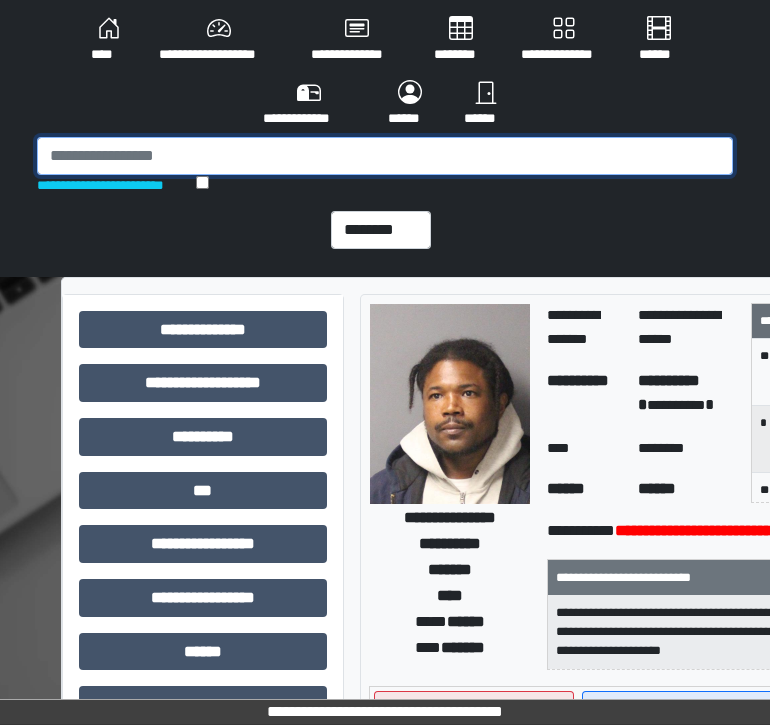 click at bounding box center (385, 156) 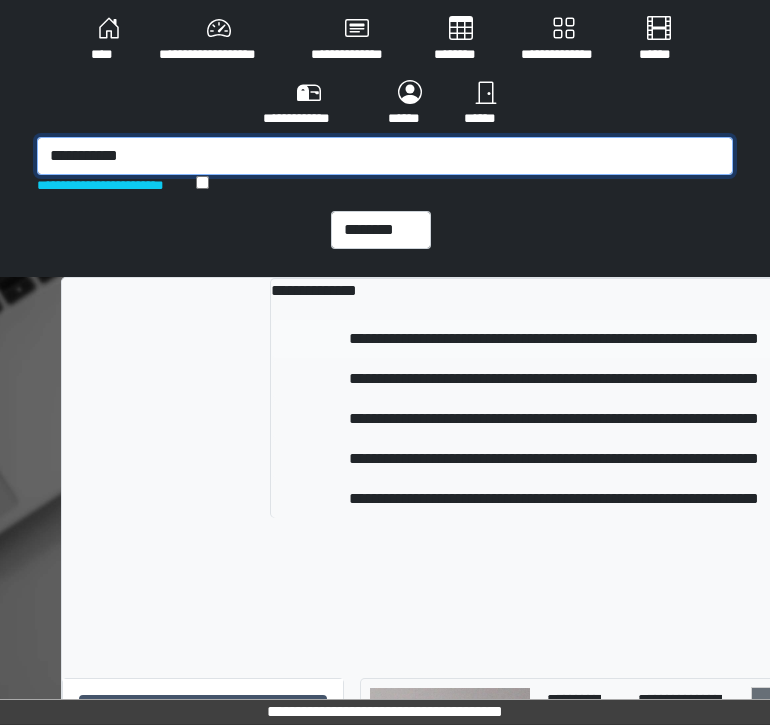 type on "**********" 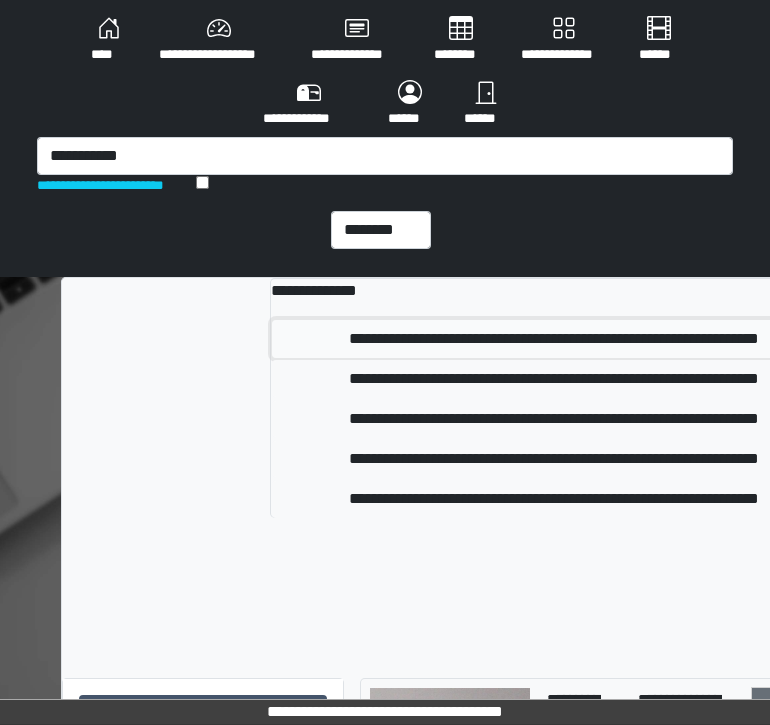 click on "**********" at bounding box center (554, 339) 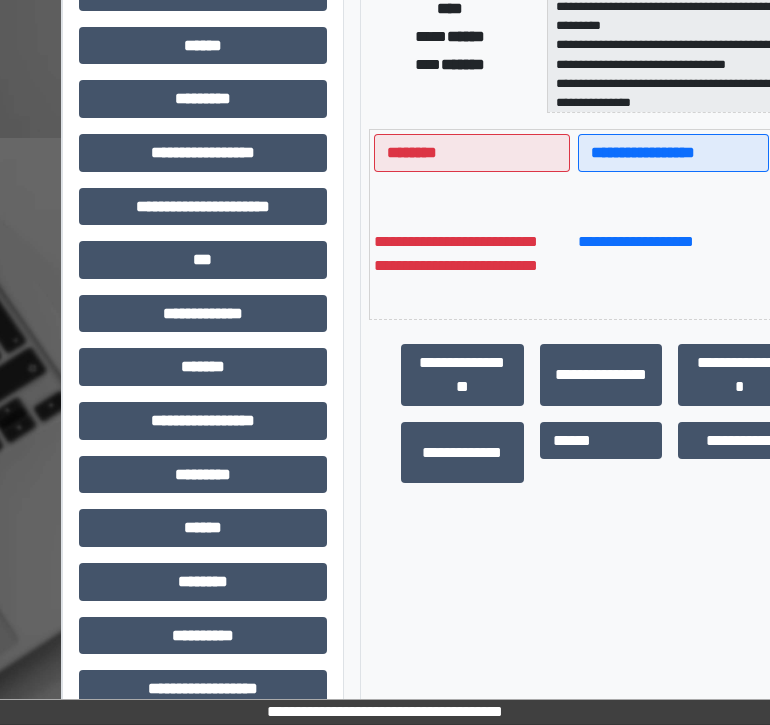 scroll, scrollTop: 638, scrollLeft: 0, axis: vertical 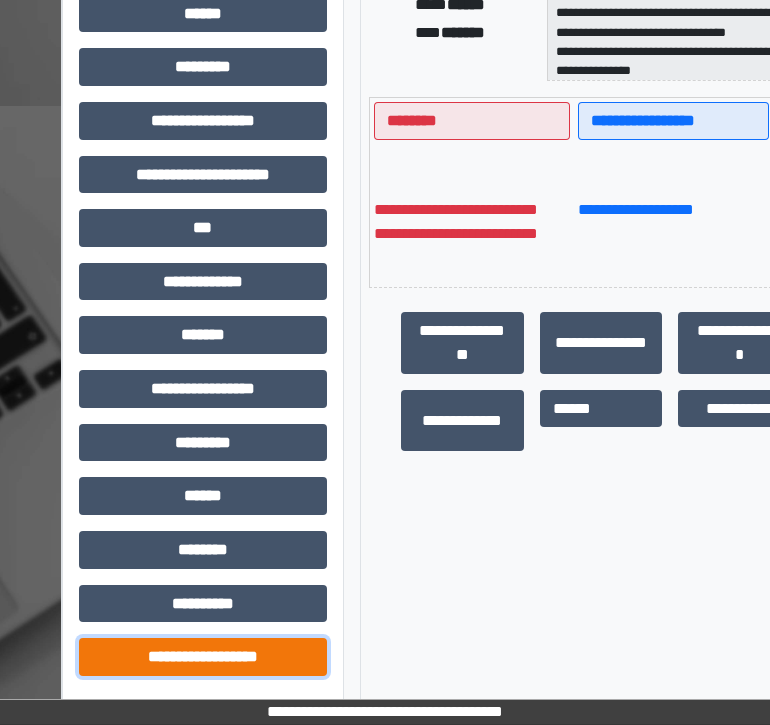 click on "**********" at bounding box center (203, 657) 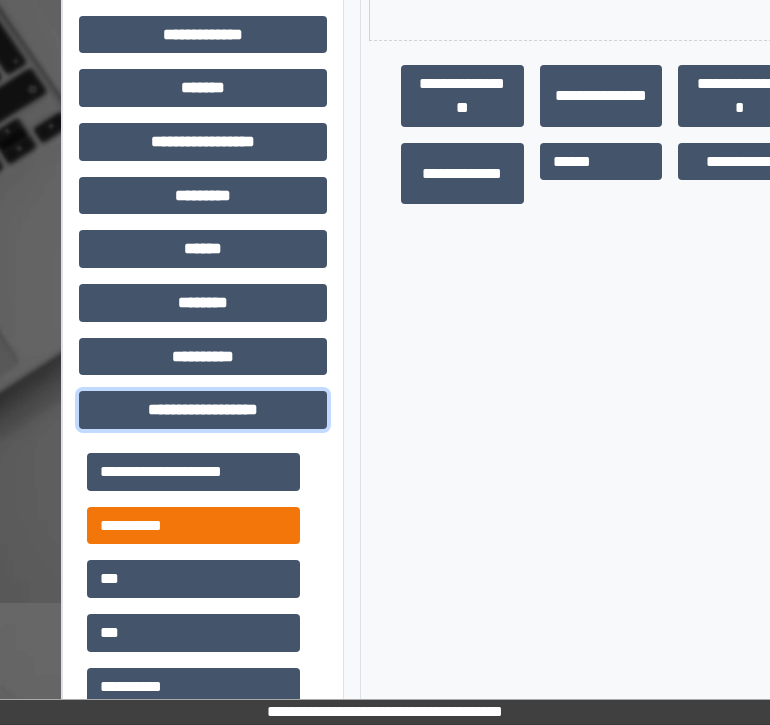 scroll, scrollTop: 898, scrollLeft: 0, axis: vertical 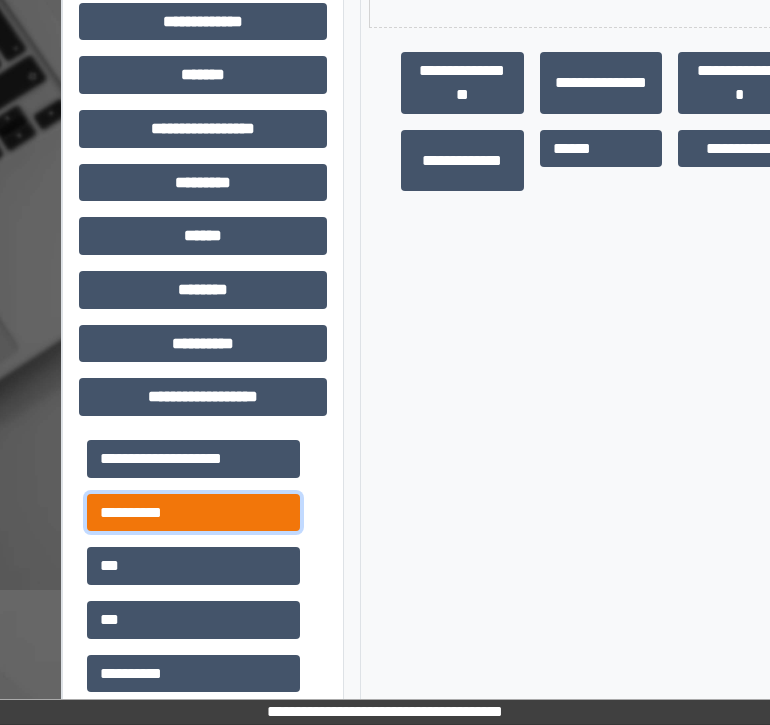 click on "**********" at bounding box center [193, 513] 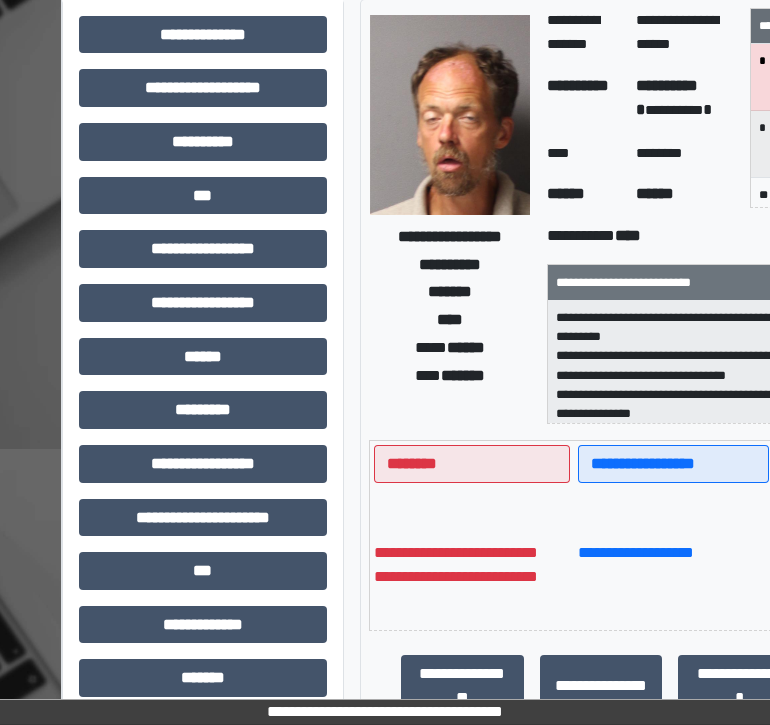 scroll, scrollTop: 0, scrollLeft: 0, axis: both 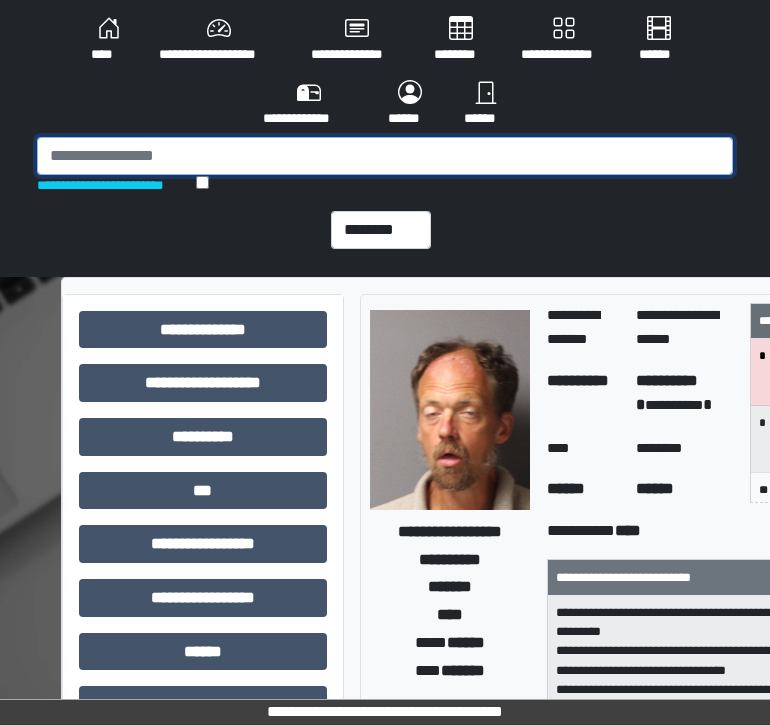 click at bounding box center (385, 156) 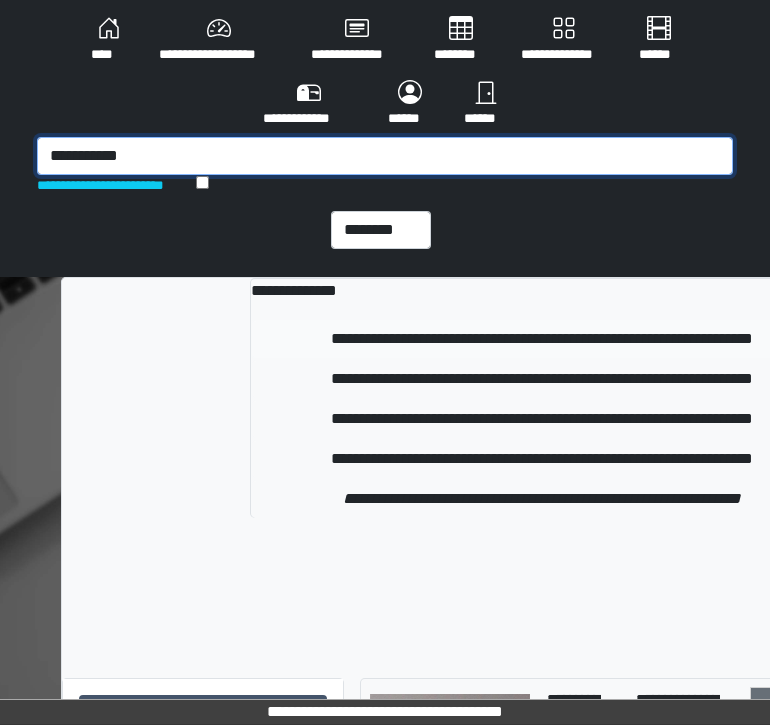 type on "**********" 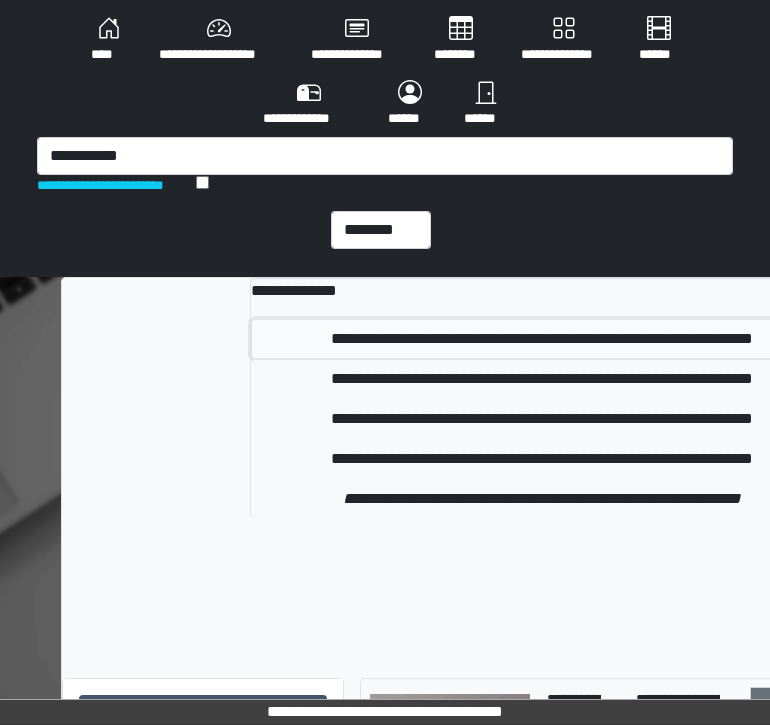 click on "**********" at bounding box center [541, 339] 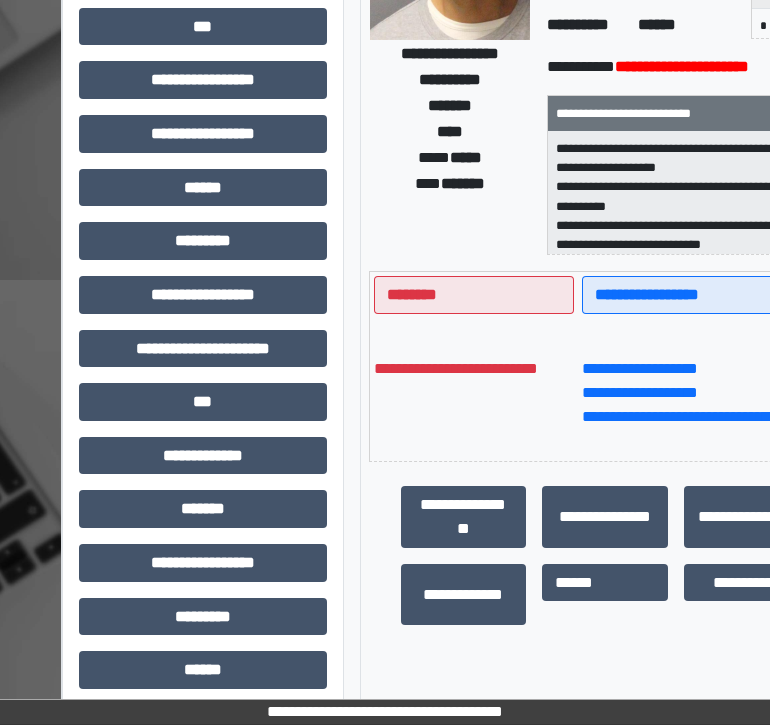 scroll, scrollTop: 638, scrollLeft: 0, axis: vertical 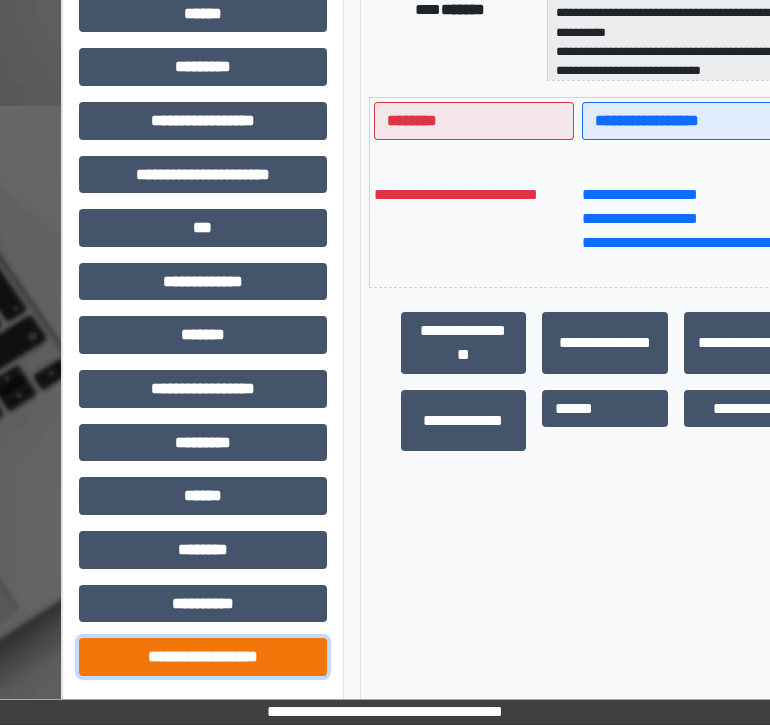 click on "**********" at bounding box center [203, 657] 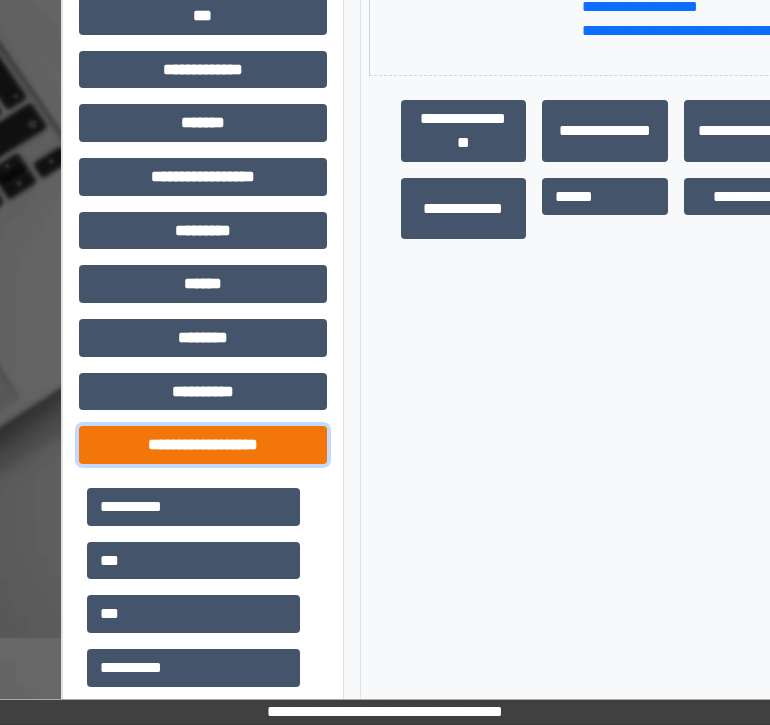 scroll, scrollTop: 867, scrollLeft: 0, axis: vertical 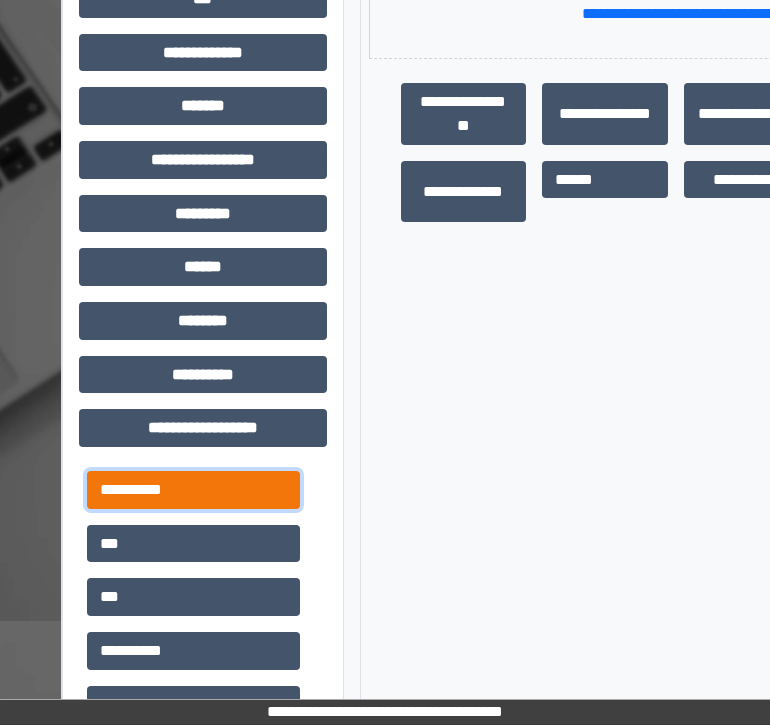 click on "**********" at bounding box center (193, 490) 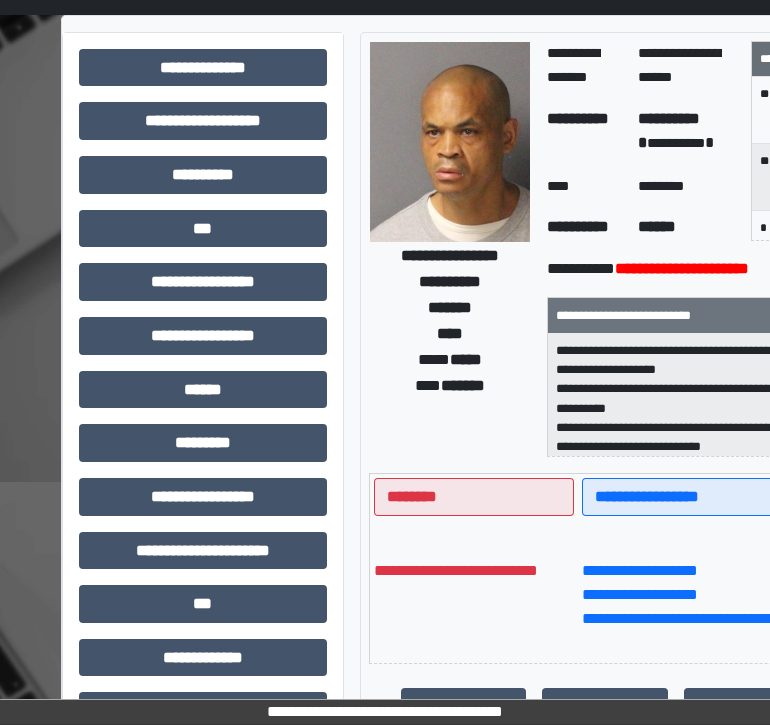 scroll, scrollTop: 0, scrollLeft: 0, axis: both 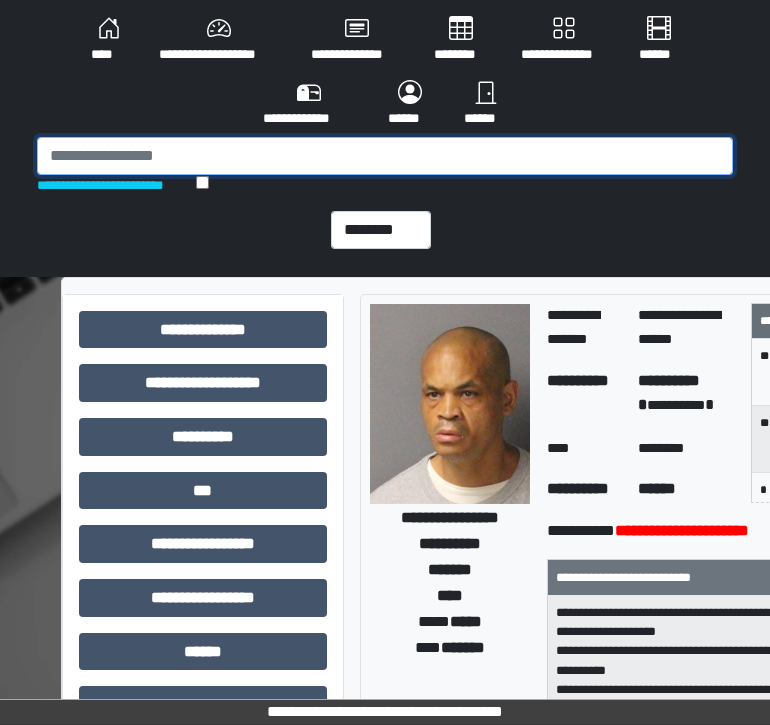click at bounding box center [385, 156] 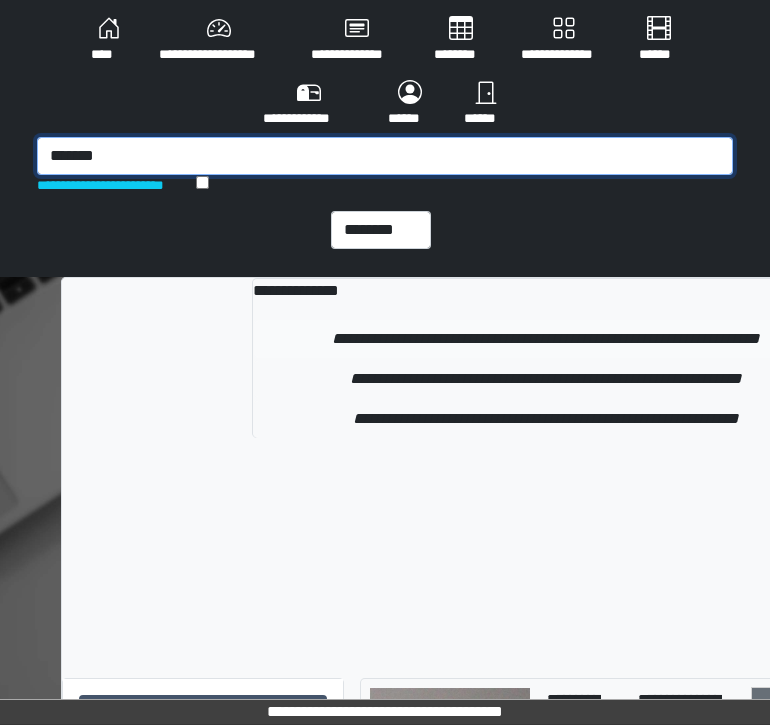 type on "*******" 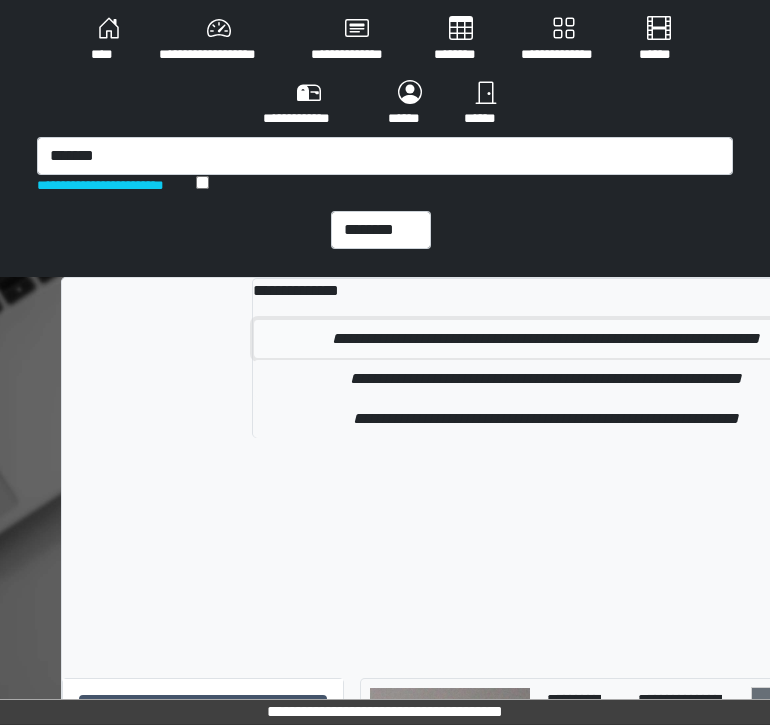click on "**********" at bounding box center (545, 339) 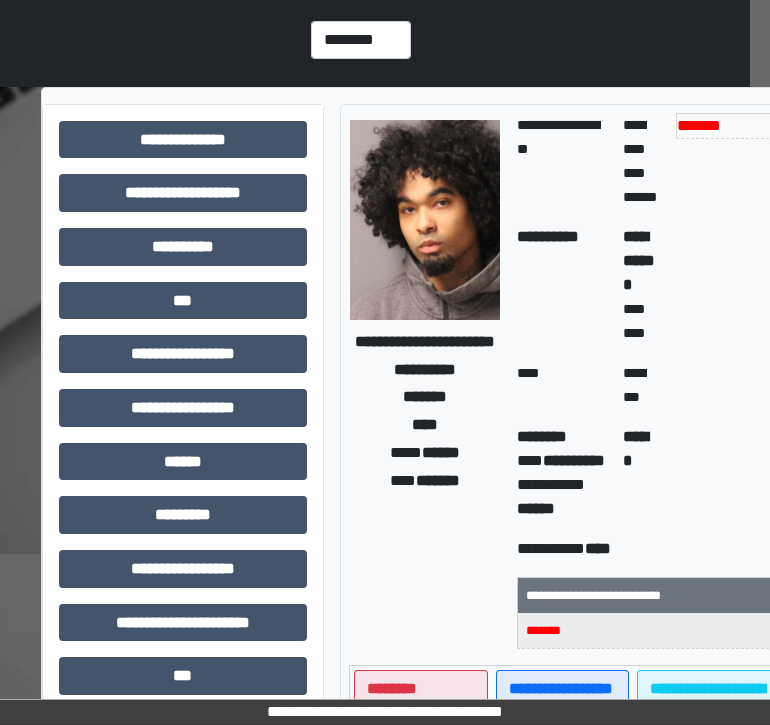 scroll, scrollTop: 190, scrollLeft: 0, axis: vertical 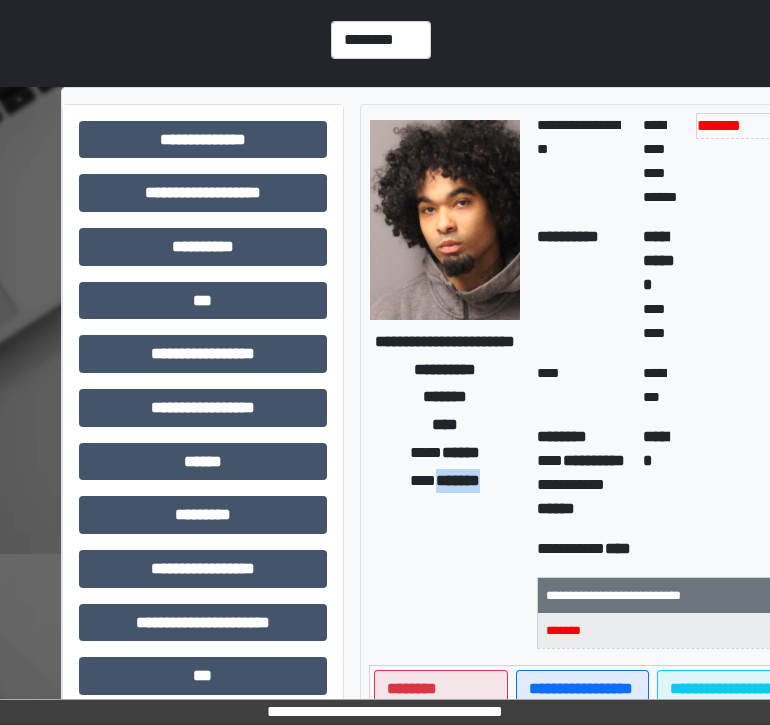 drag, startPoint x: 498, startPoint y: 484, endPoint x: 426, endPoint y: 486, distance: 72.02777 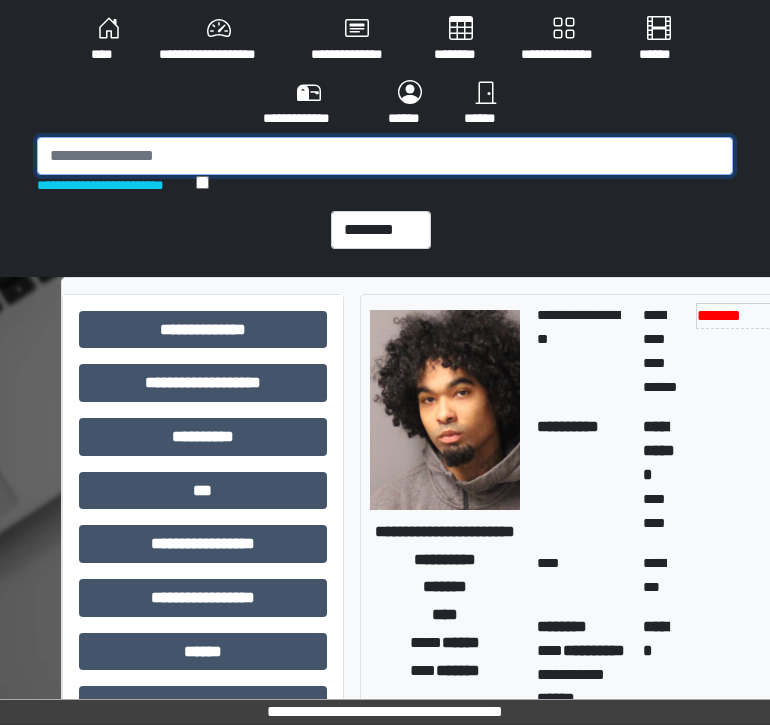 click at bounding box center [385, 156] 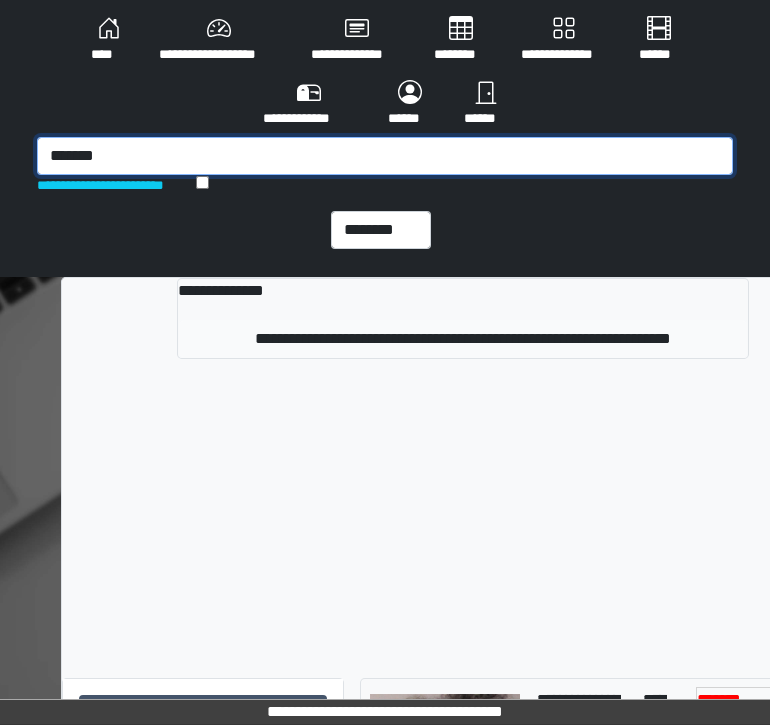 type on "*******" 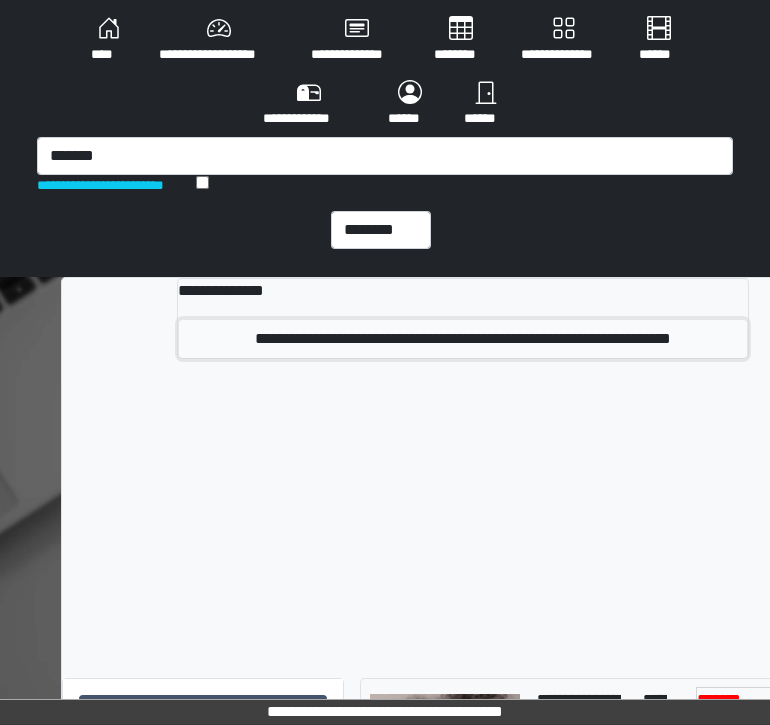 click on "**********" at bounding box center [463, 339] 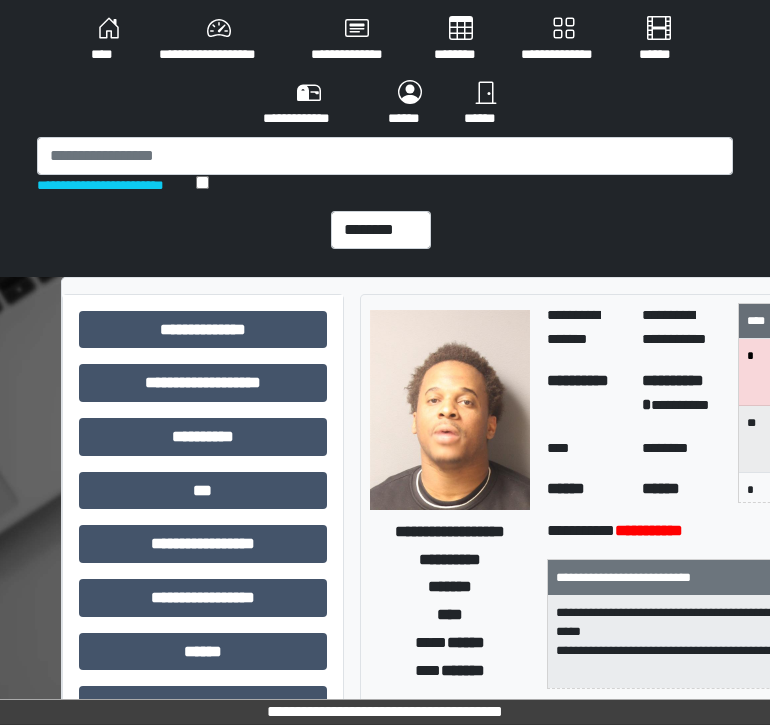 scroll, scrollTop: 638, scrollLeft: 0, axis: vertical 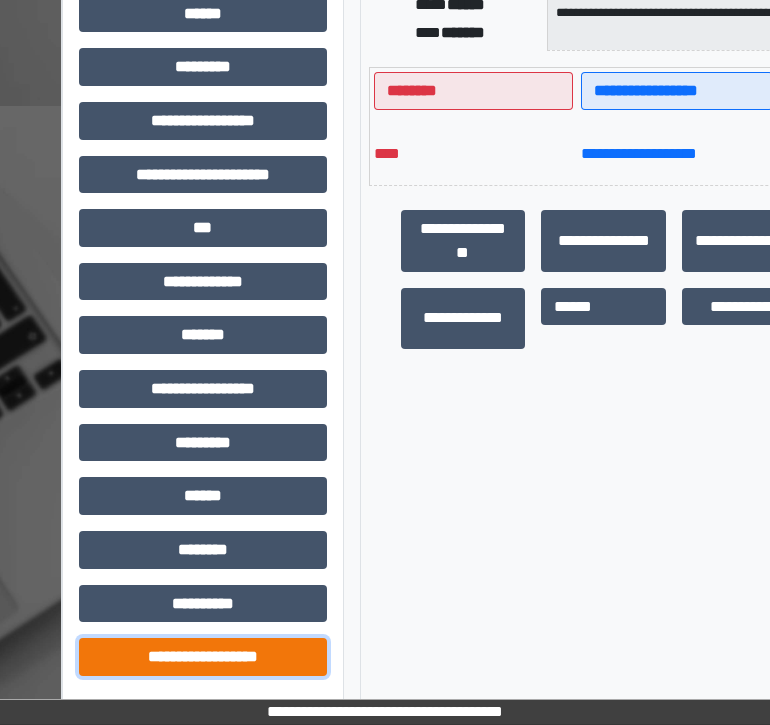 click on "**********" at bounding box center (203, 657) 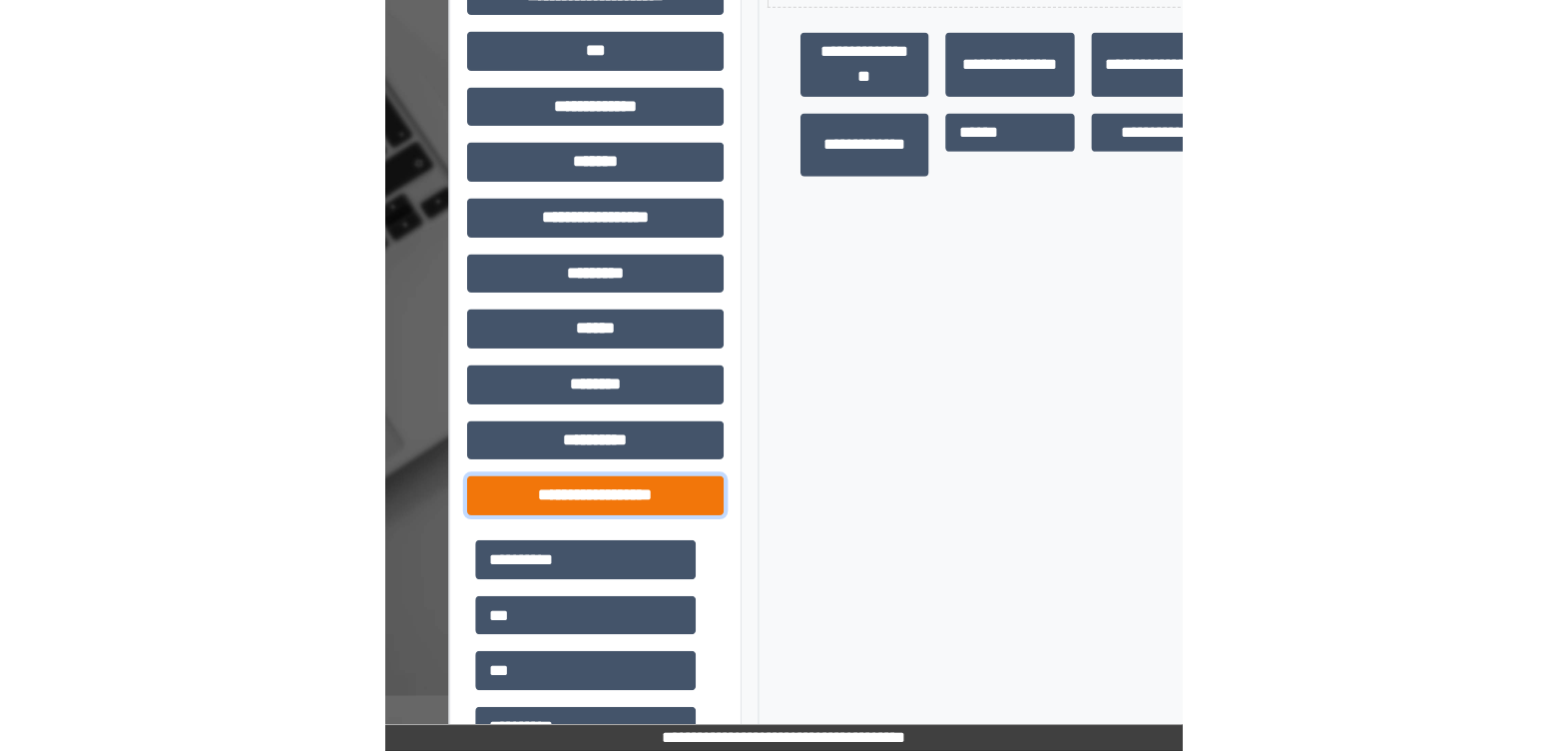 scroll, scrollTop: 837, scrollLeft: 0, axis: vertical 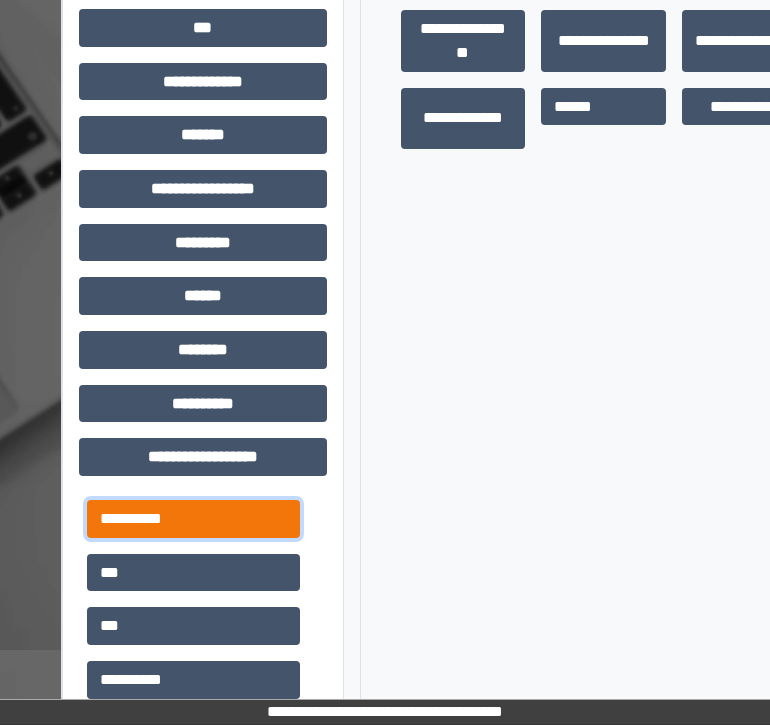 click on "**********" at bounding box center [193, 519] 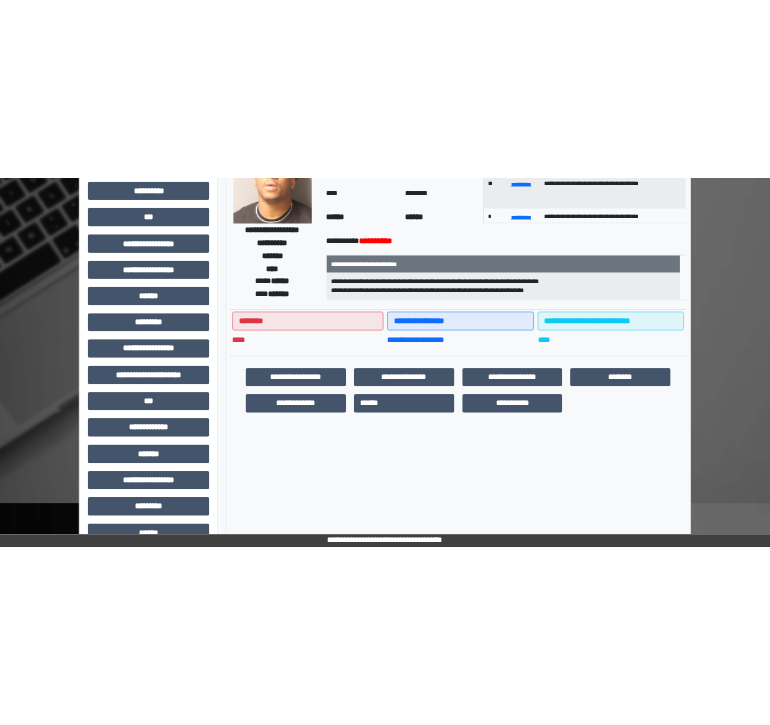 scroll, scrollTop: 0, scrollLeft: 0, axis: both 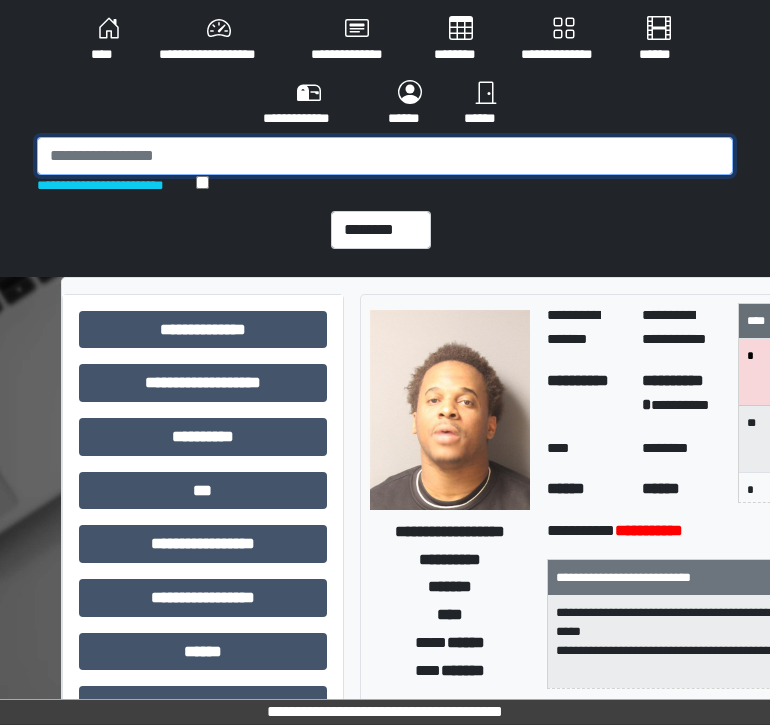 click at bounding box center [385, 156] 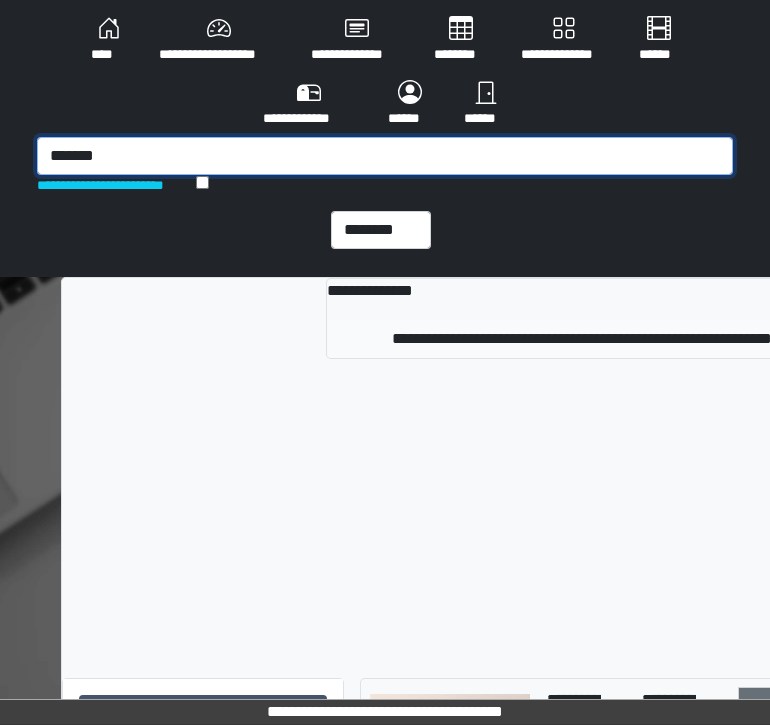 type on "*******" 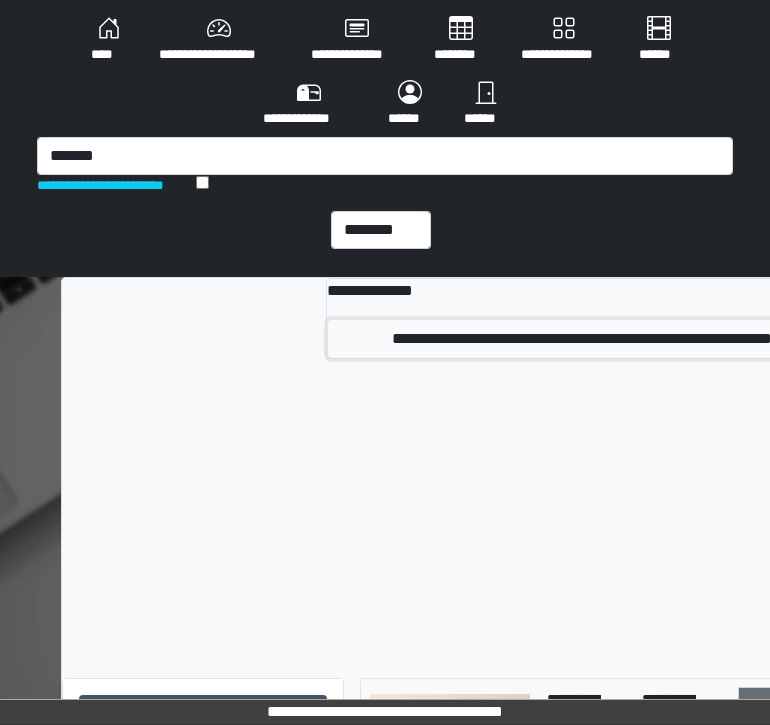 click on "**********" at bounding box center (581, 339) 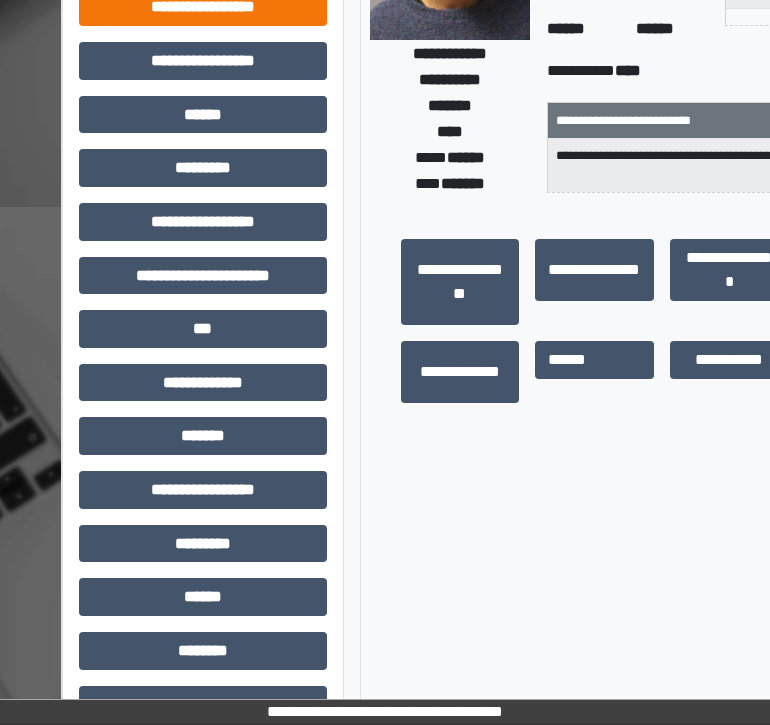scroll, scrollTop: 638, scrollLeft: 0, axis: vertical 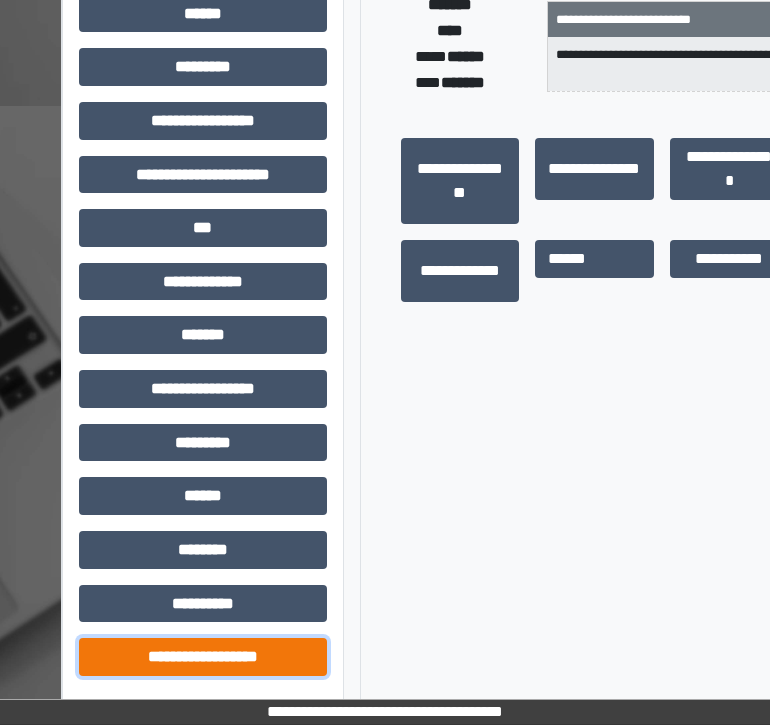 click on "**********" at bounding box center (203, 657) 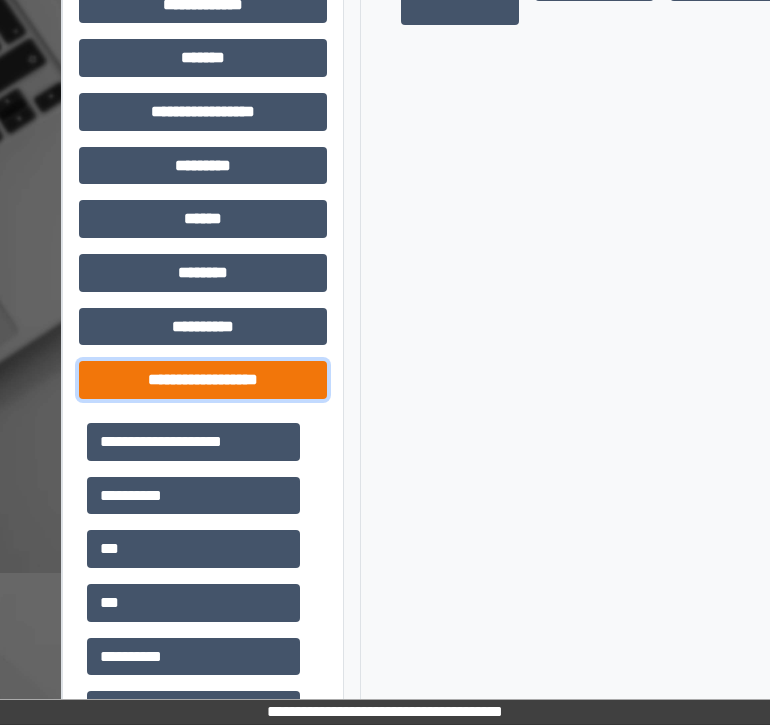 scroll, scrollTop: 917, scrollLeft: 0, axis: vertical 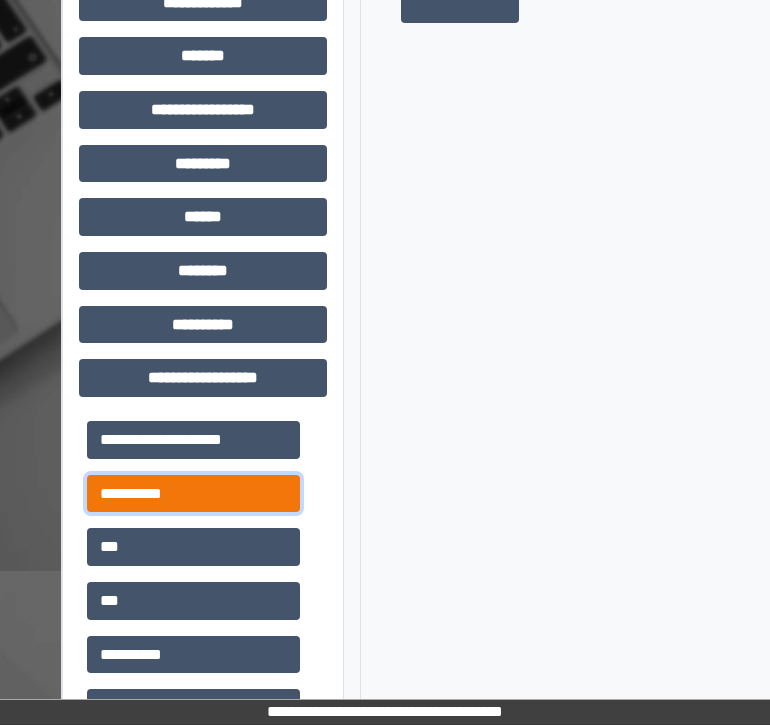 click on "**********" at bounding box center [193, 494] 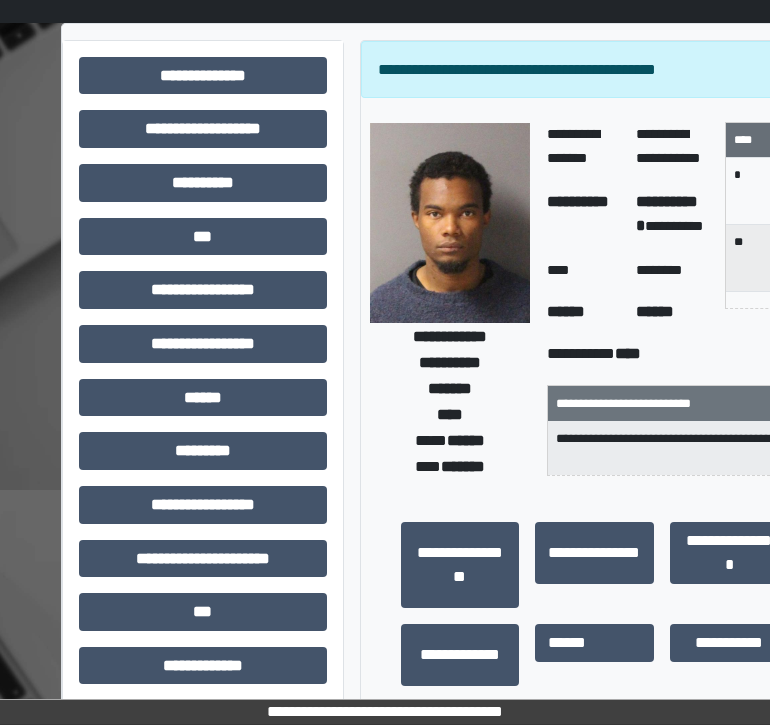 scroll, scrollTop: 0, scrollLeft: 0, axis: both 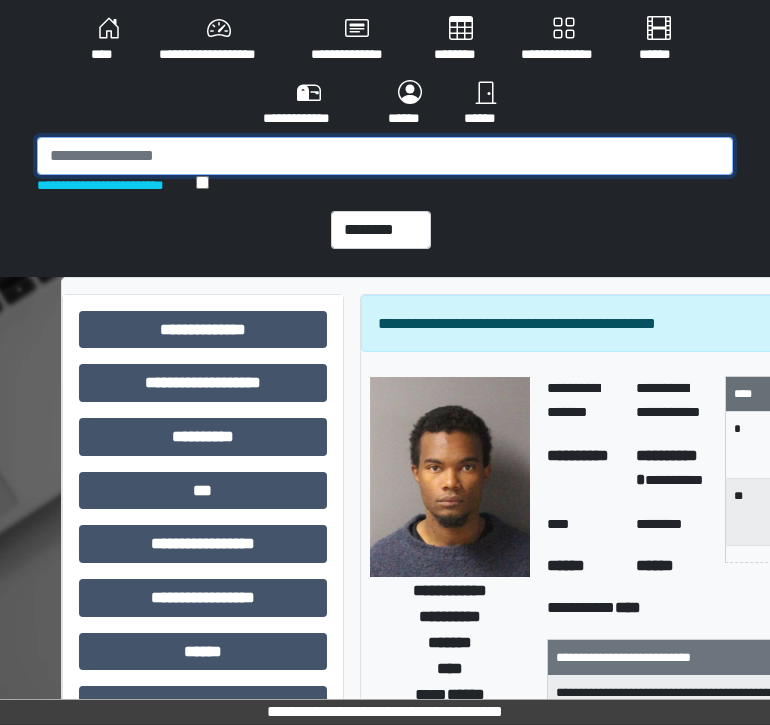 click at bounding box center (385, 156) 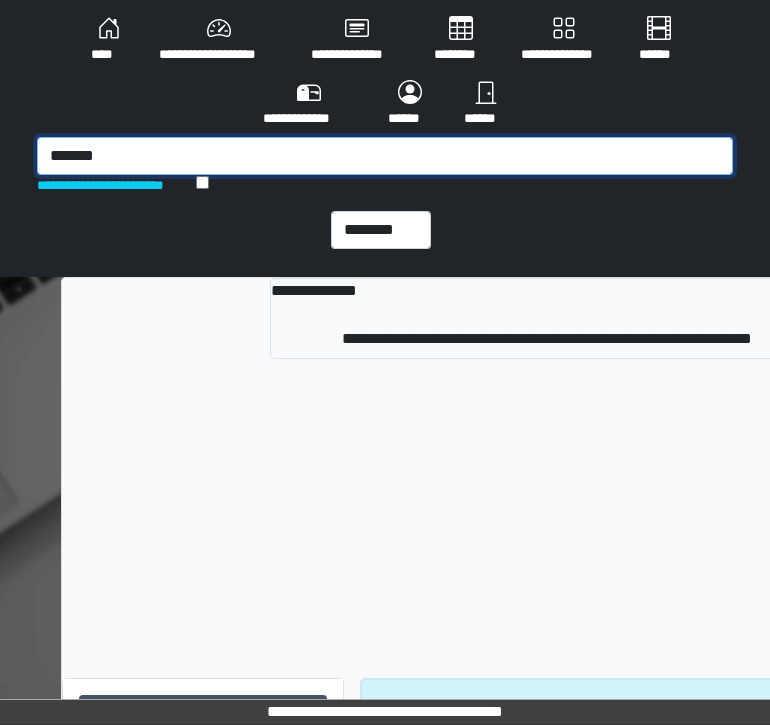 type on "*******" 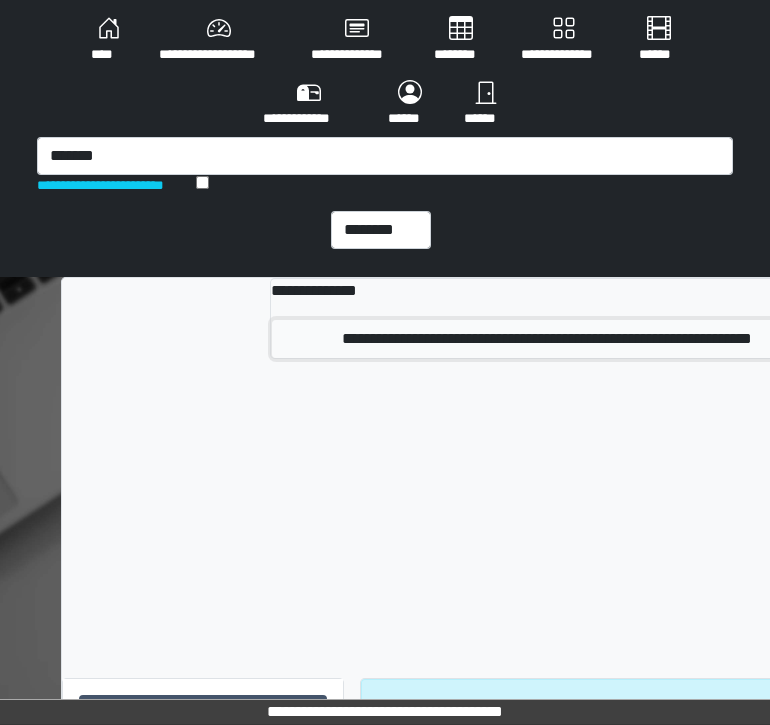 click on "**********" at bounding box center [547, 339] 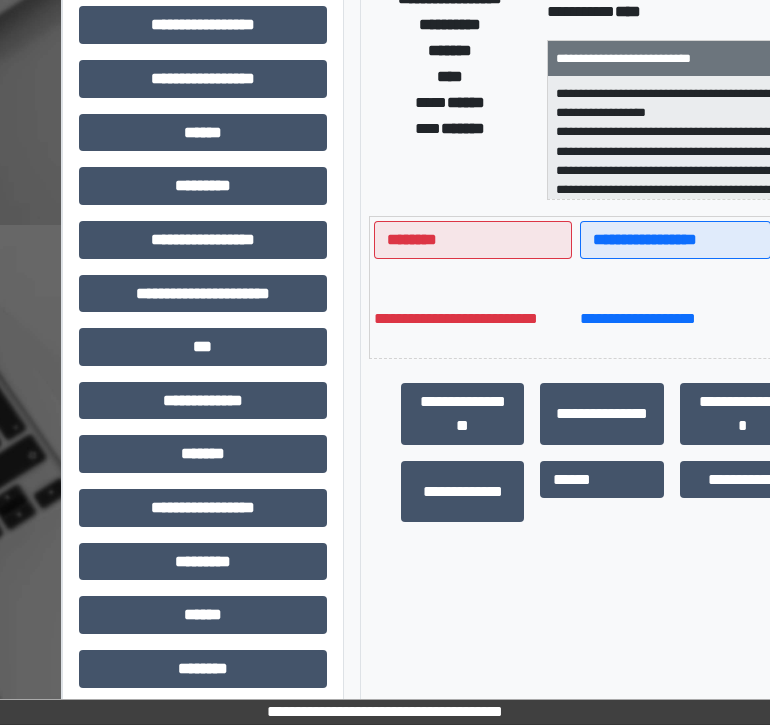 scroll, scrollTop: 638, scrollLeft: 0, axis: vertical 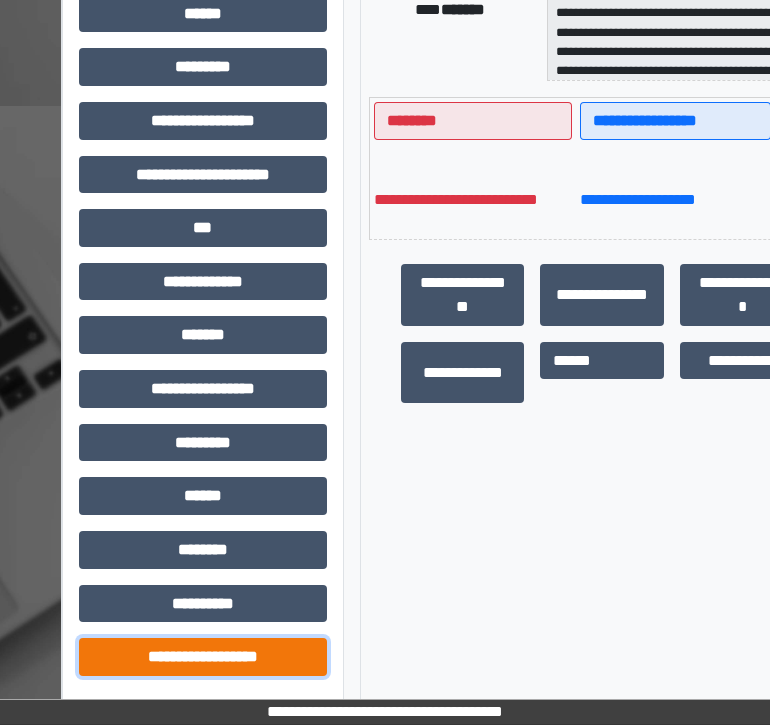 click on "**********" at bounding box center (203, 657) 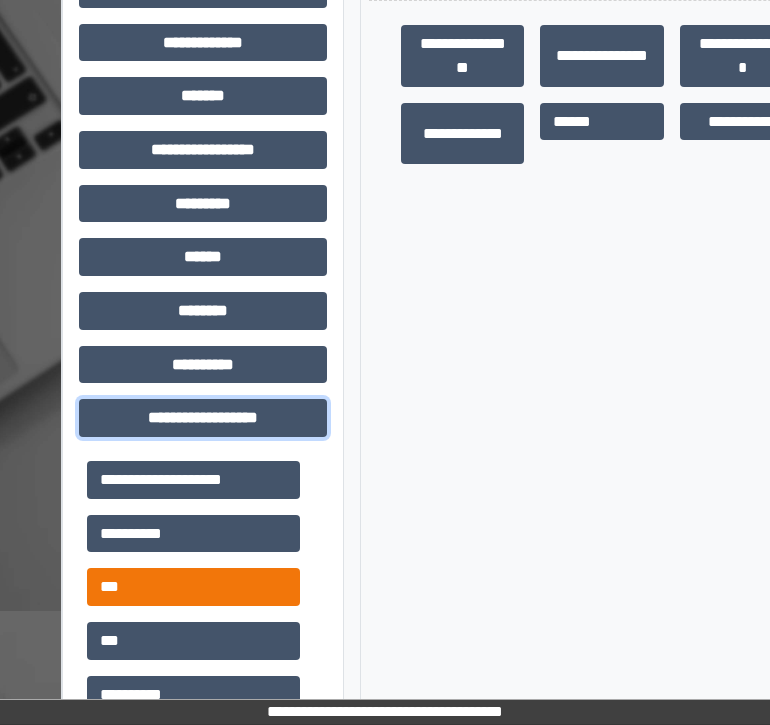 scroll, scrollTop: 878, scrollLeft: 0, axis: vertical 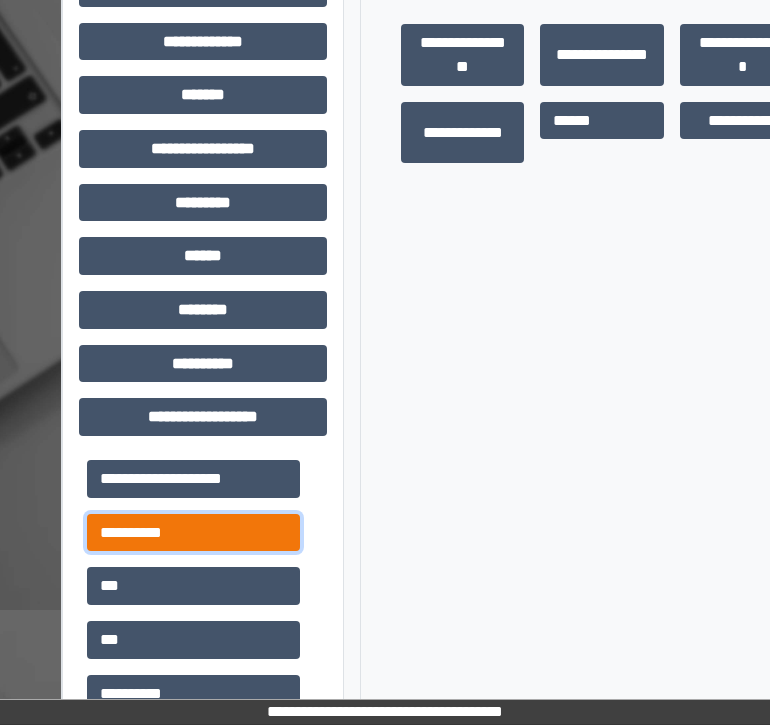 click on "**********" at bounding box center [193, 533] 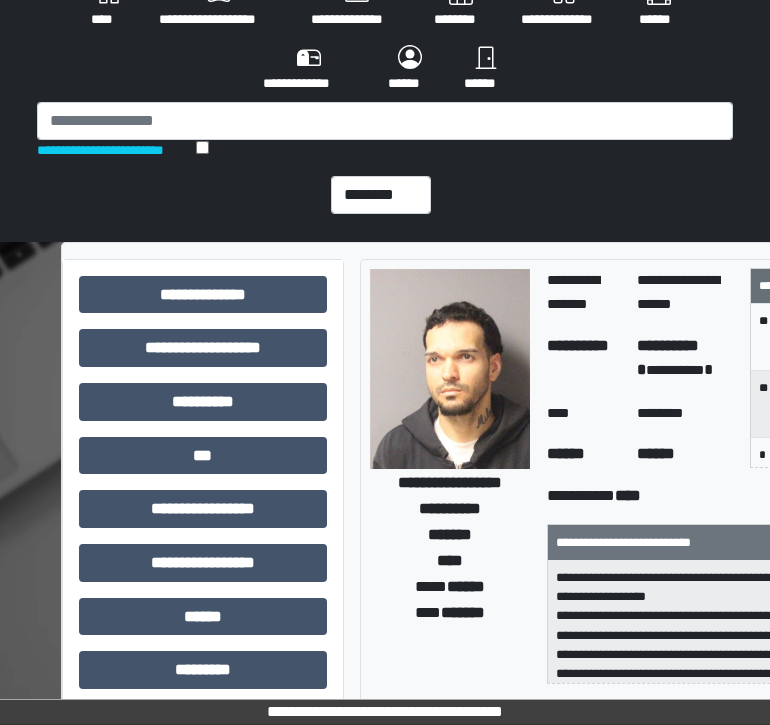scroll, scrollTop: 0, scrollLeft: 0, axis: both 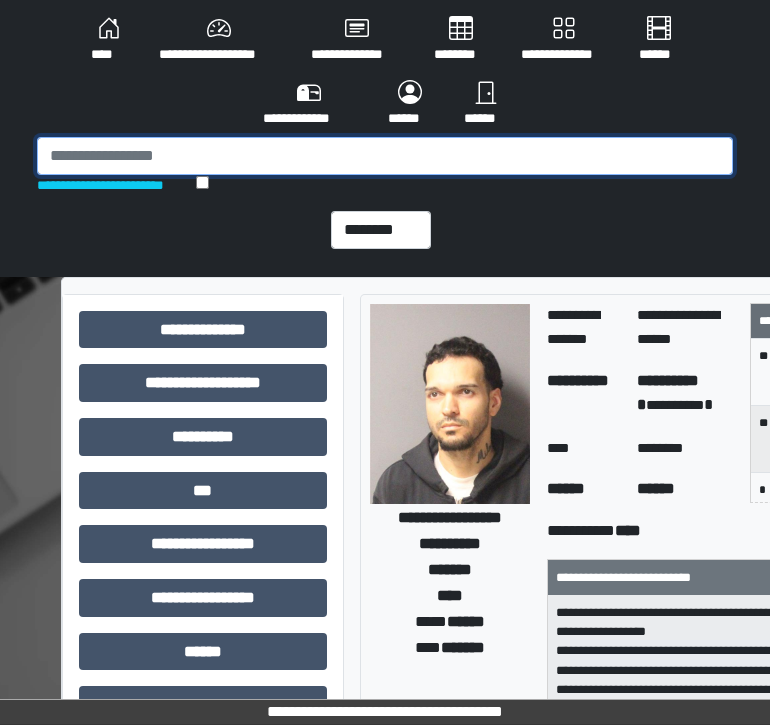 click at bounding box center [385, 156] 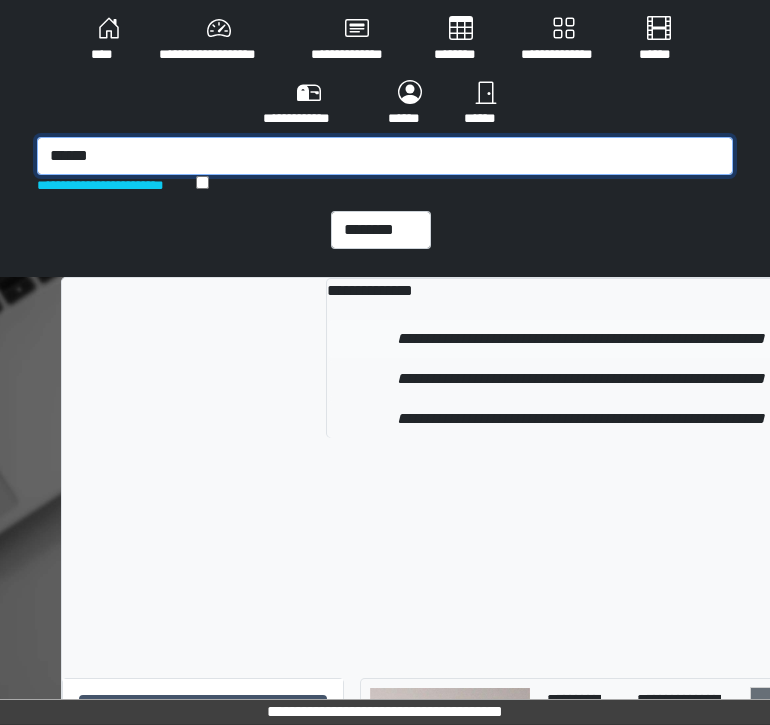 type on "******" 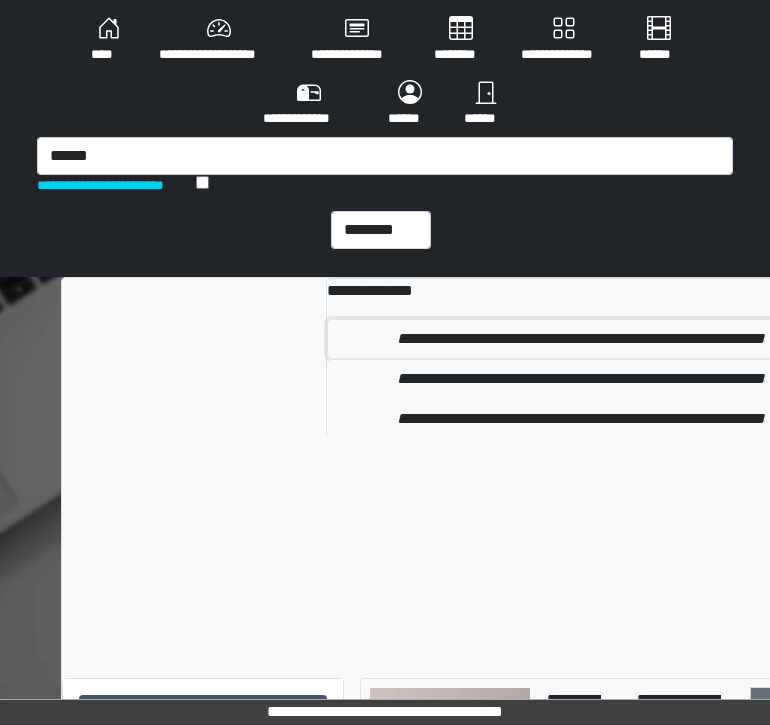click on "**********" at bounding box center (580, 339) 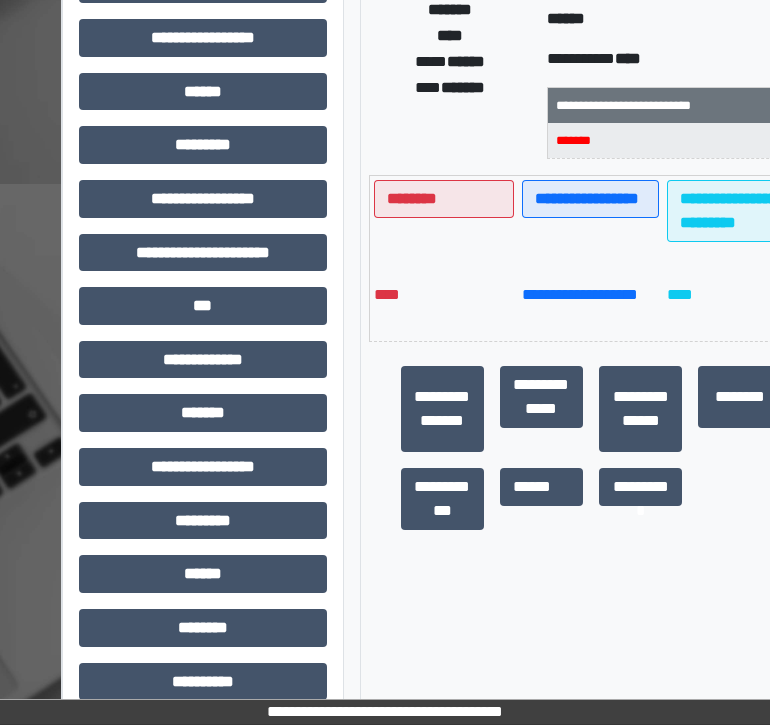 scroll, scrollTop: 638, scrollLeft: 0, axis: vertical 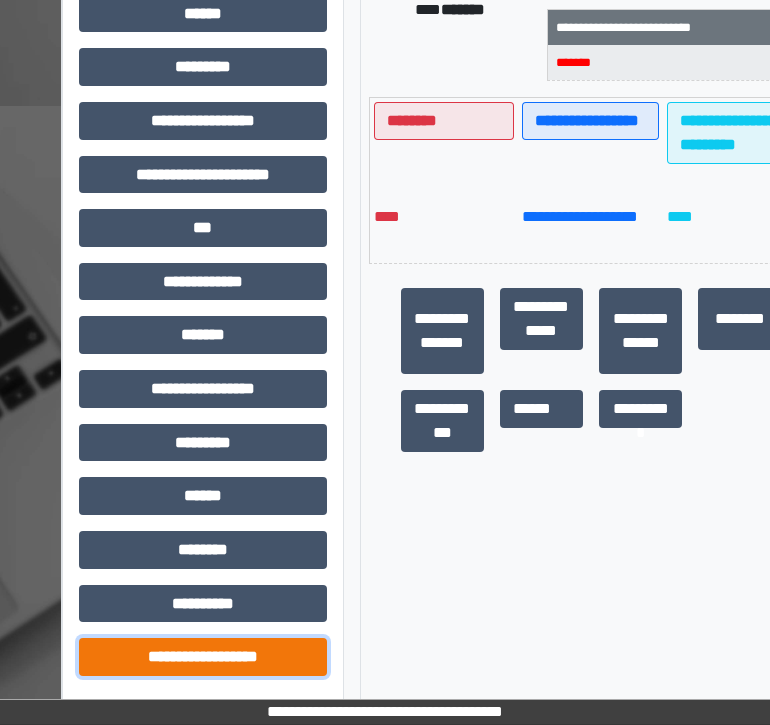 click on "**********" at bounding box center (203, 657) 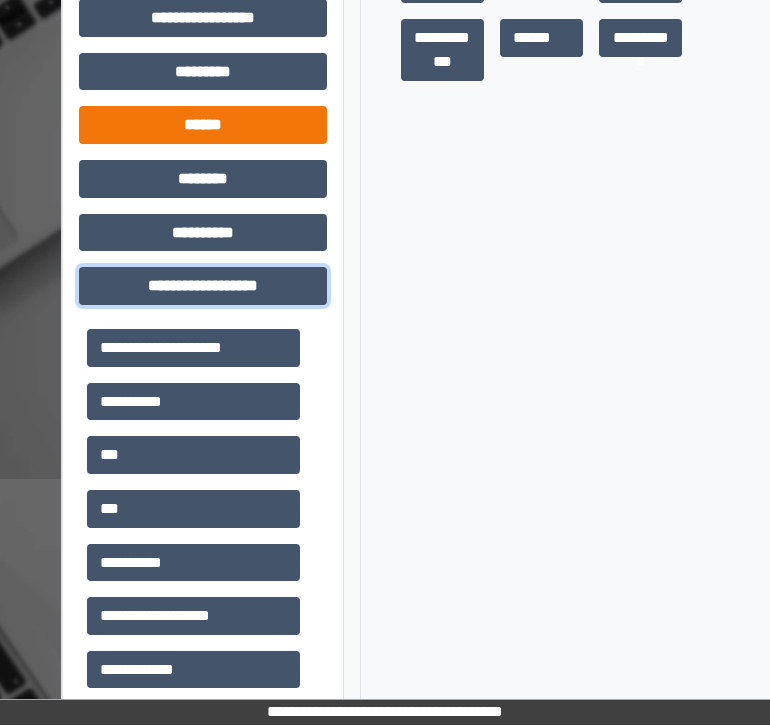 scroll, scrollTop: 1012, scrollLeft: 0, axis: vertical 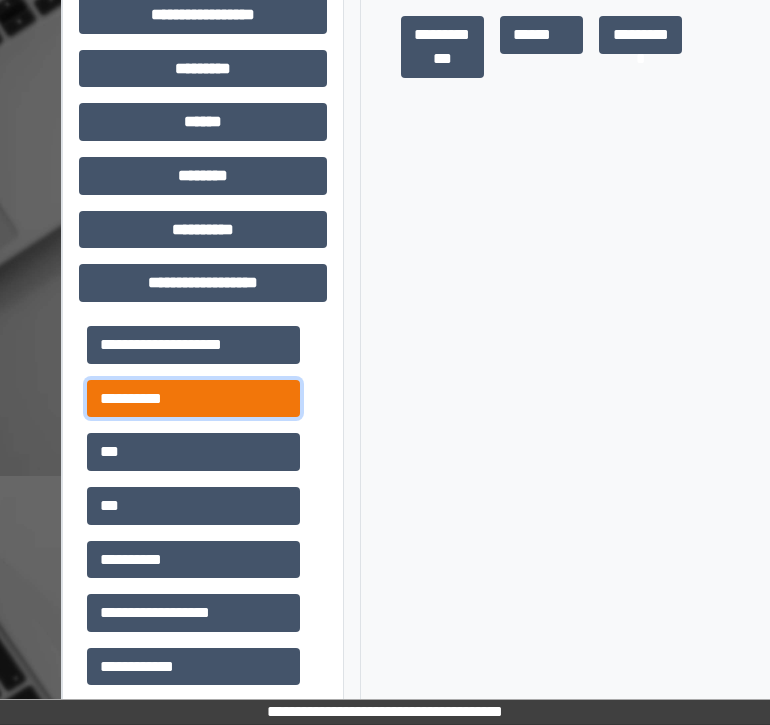 click on "**********" at bounding box center [193, 399] 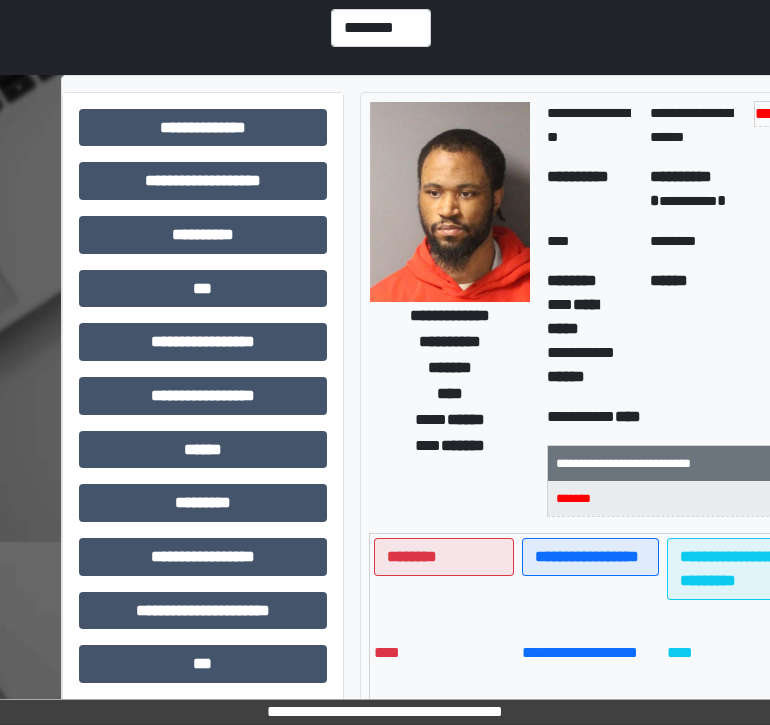 scroll, scrollTop: 0, scrollLeft: 0, axis: both 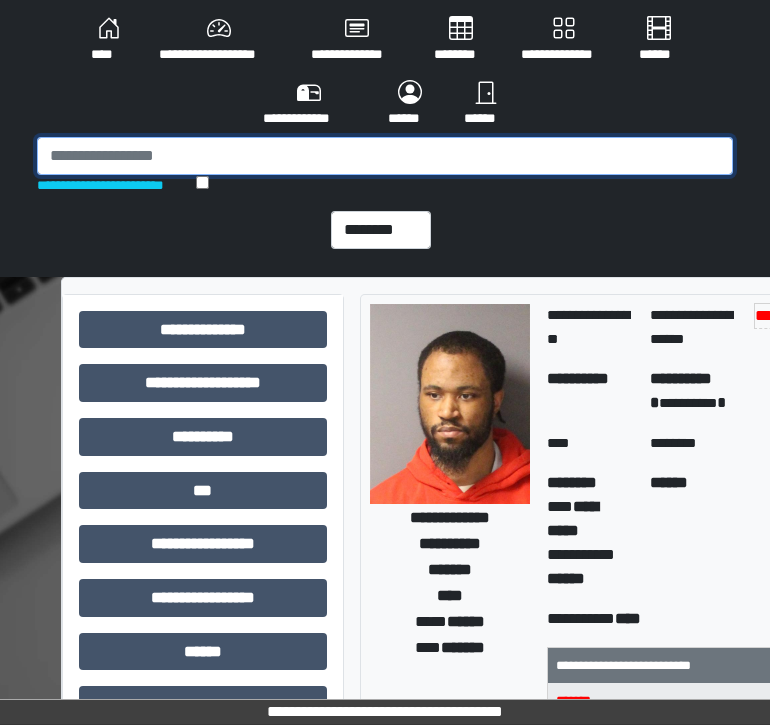 click at bounding box center [385, 156] 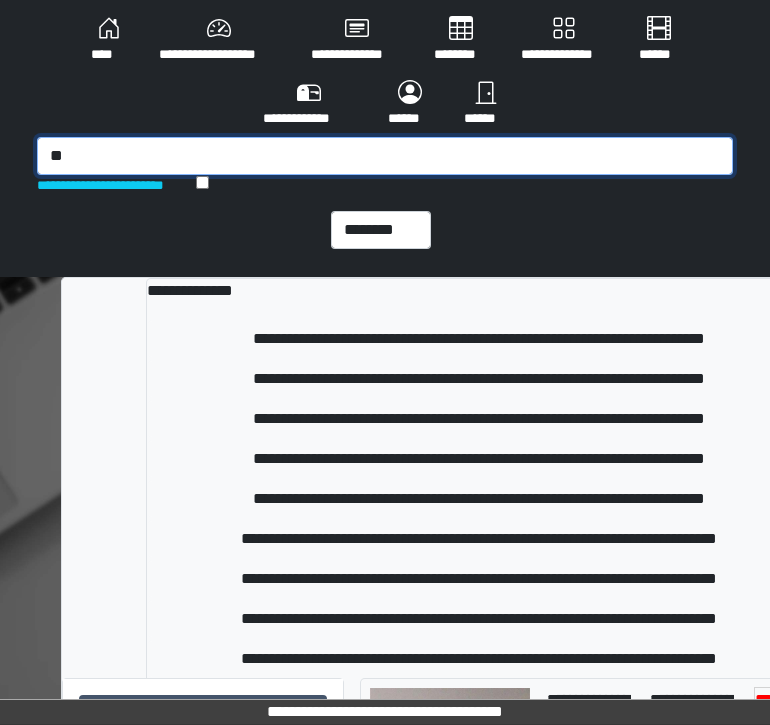 type on "*" 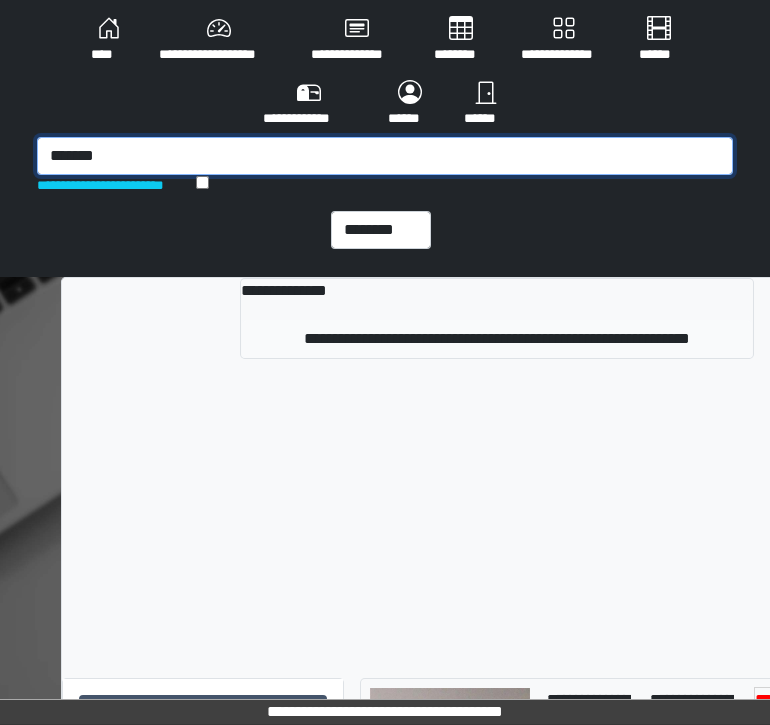 type on "*******" 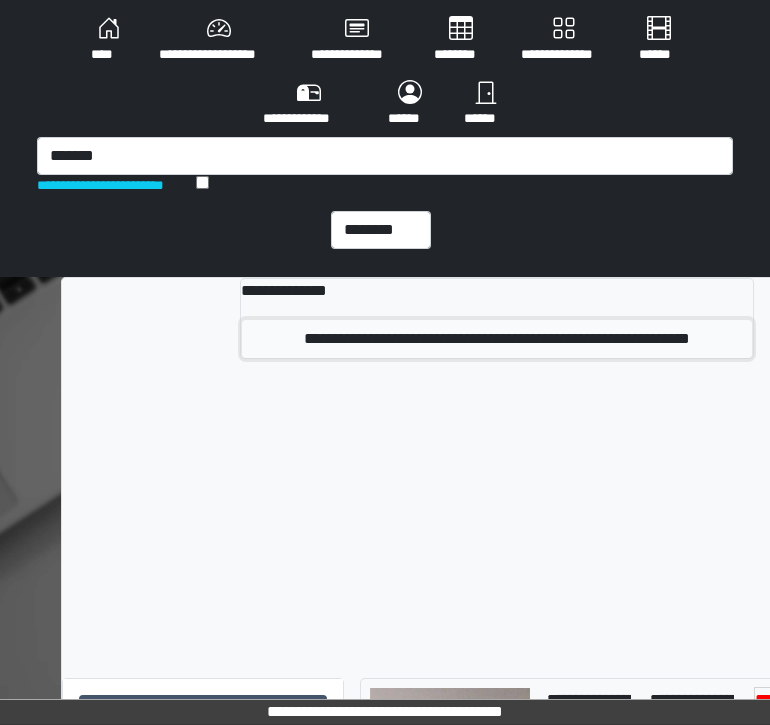 click on "**********" at bounding box center [497, 339] 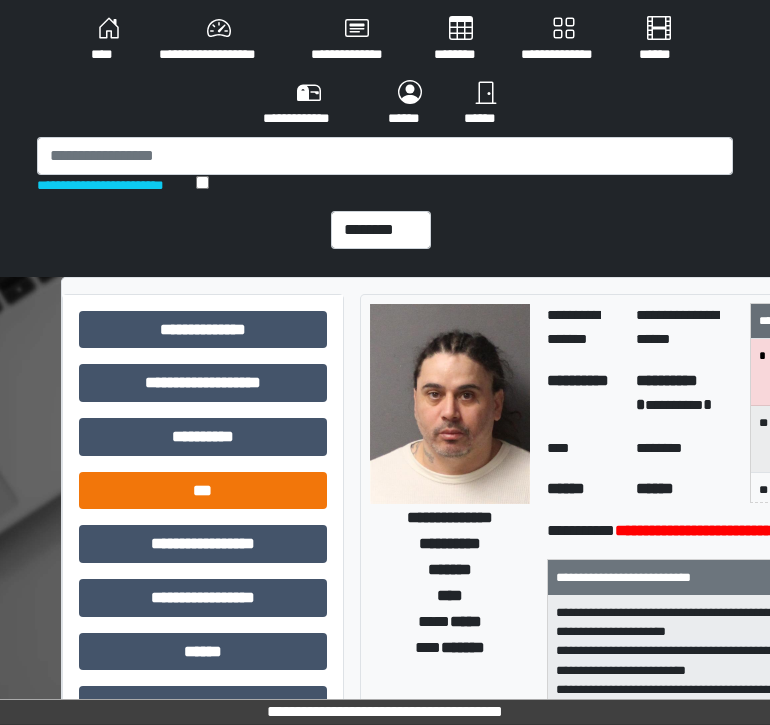 scroll, scrollTop: 638, scrollLeft: 0, axis: vertical 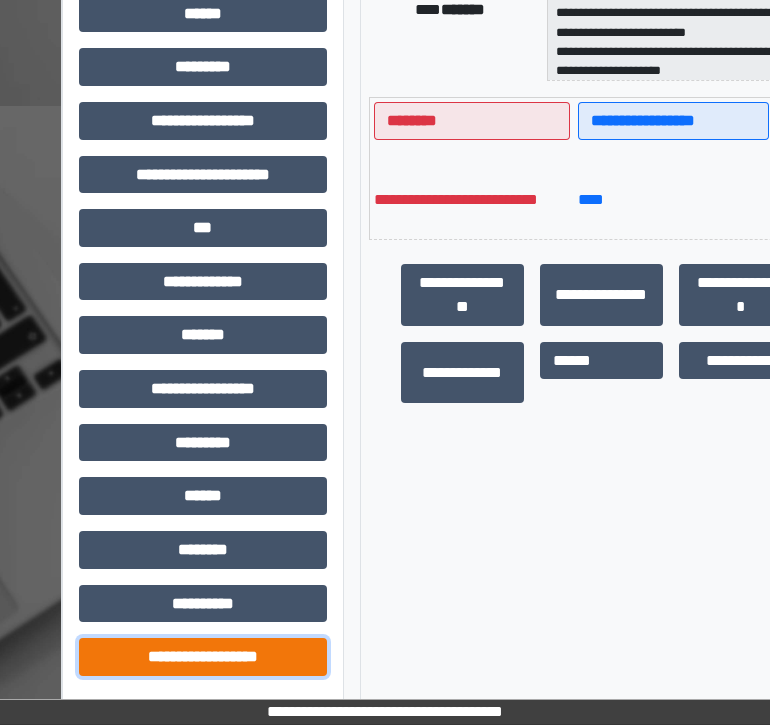 click on "**********" at bounding box center [203, 657] 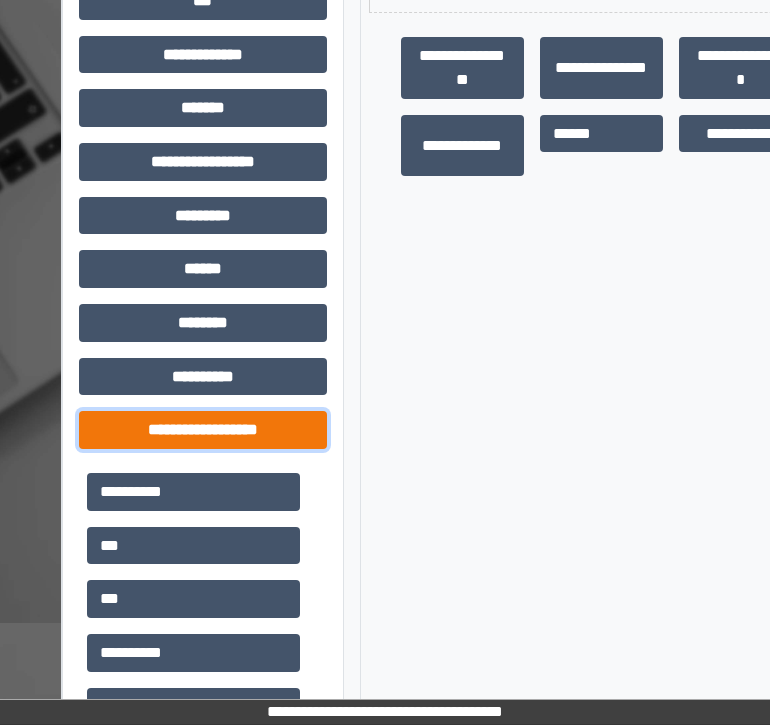 scroll, scrollTop: 872, scrollLeft: 0, axis: vertical 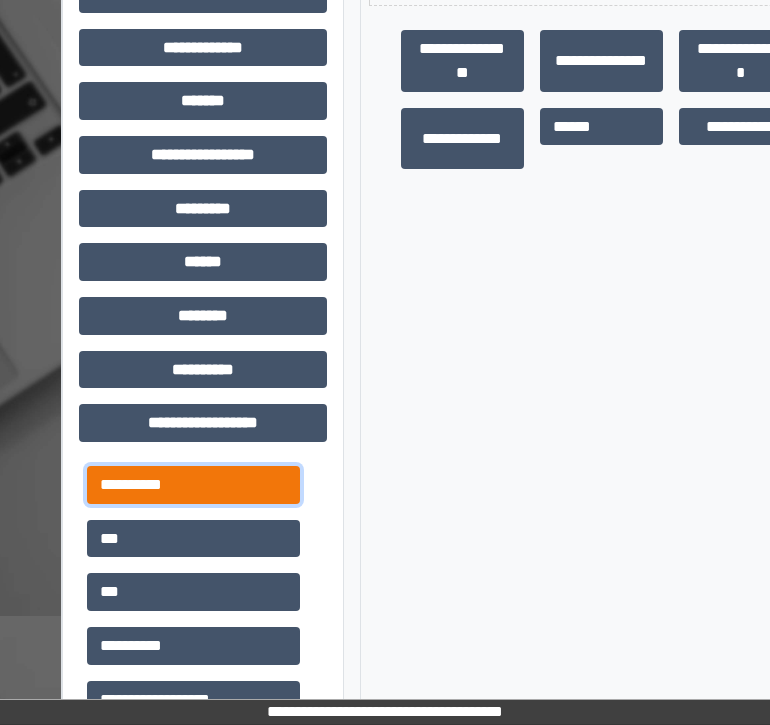 click on "**********" at bounding box center [193, 485] 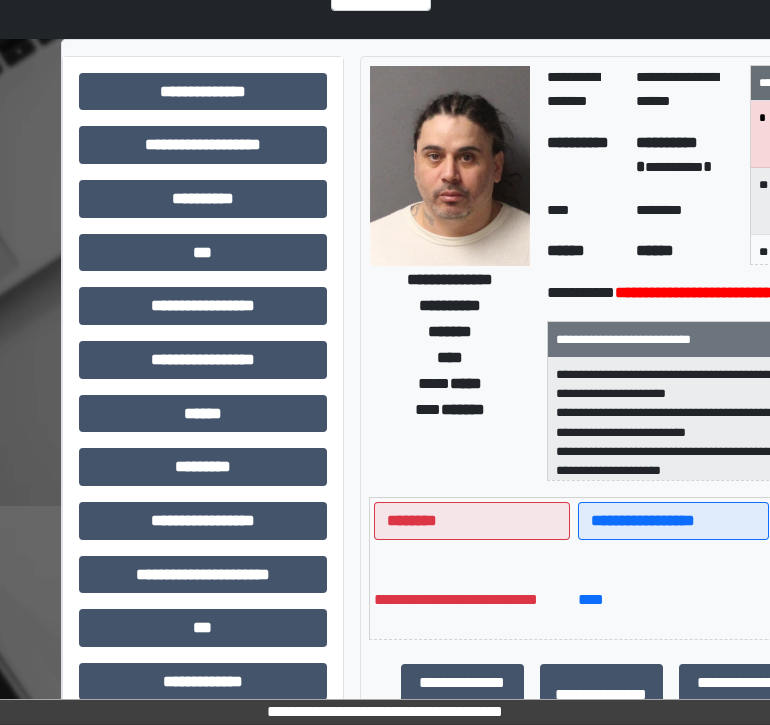 scroll, scrollTop: 0, scrollLeft: 0, axis: both 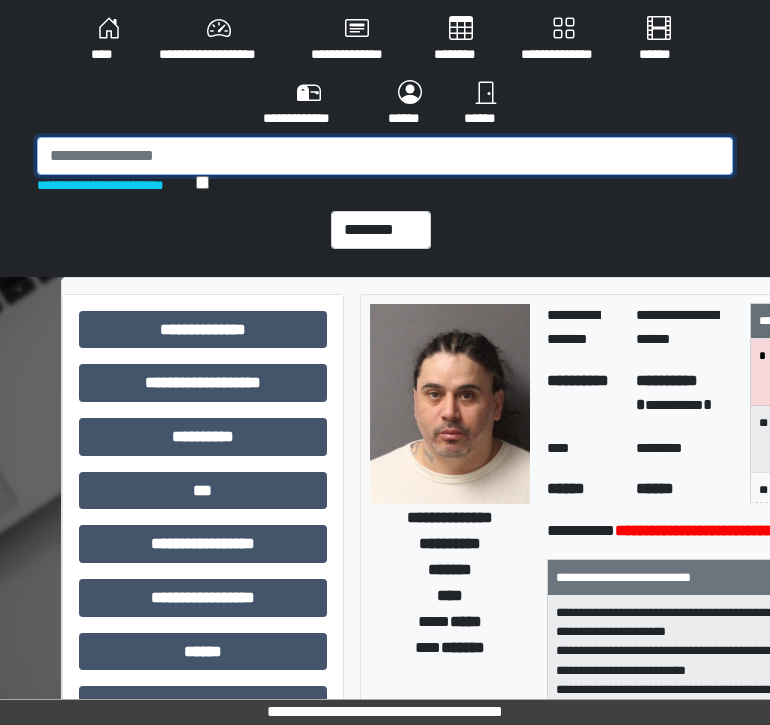 click at bounding box center (385, 156) 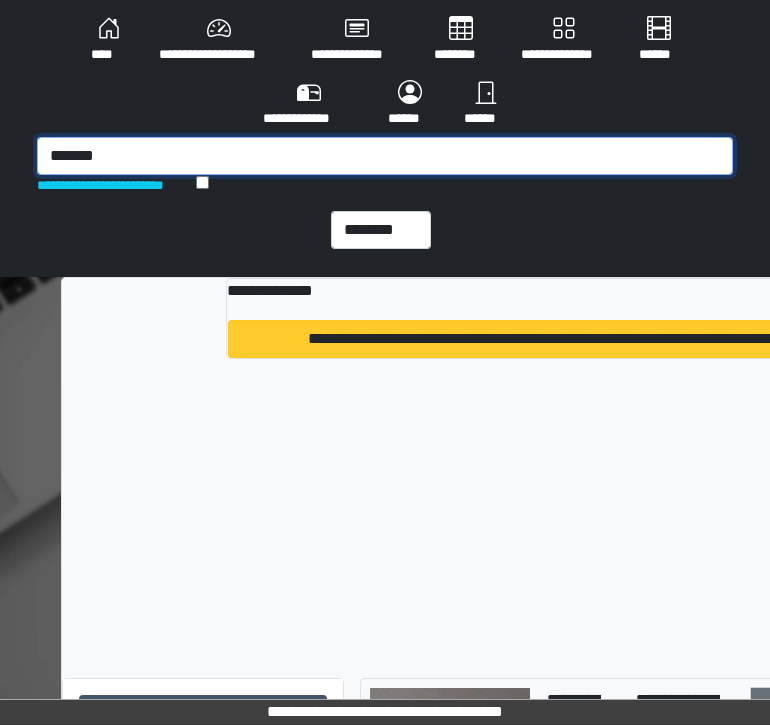type on "*******" 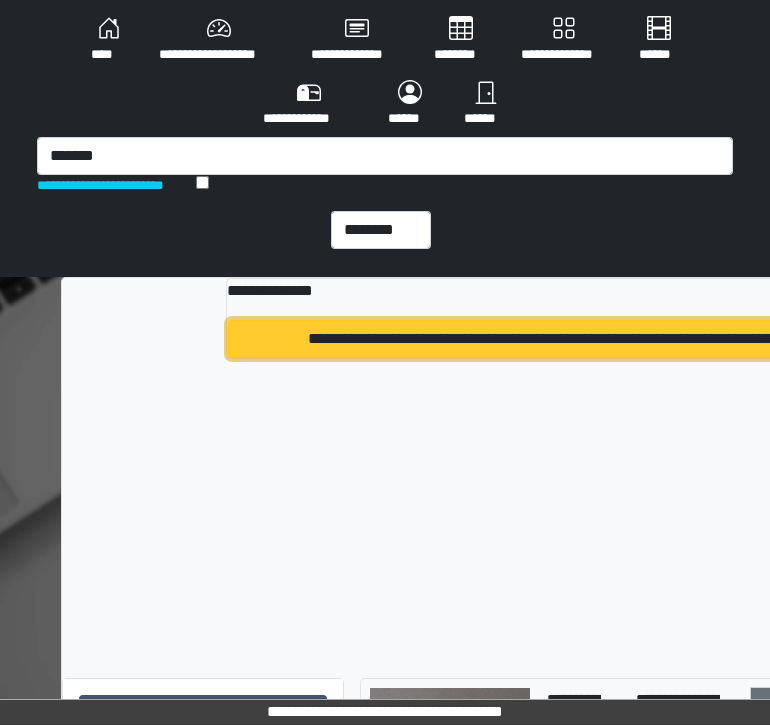 click on "**********" at bounding box center [543, 339] 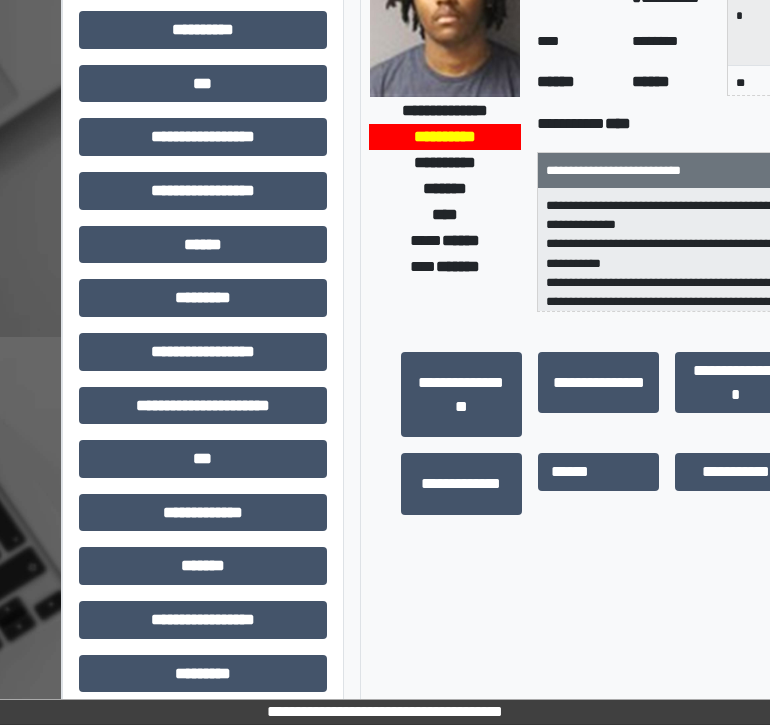 scroll, scrollTop: 638, scrollLeft: 0, axis: vertical 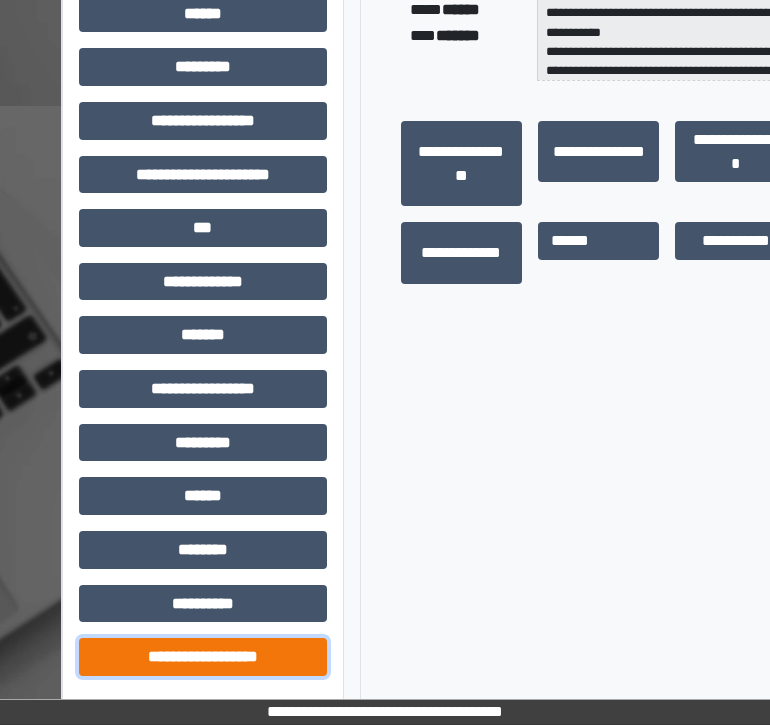 click on "**********" at bounding box center (203, 657) 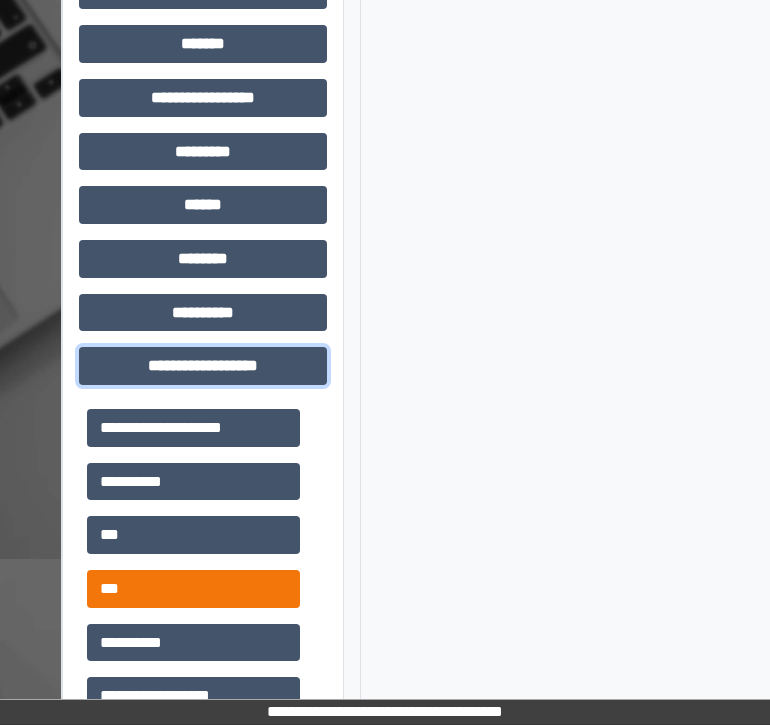 scroll, scrollTop: 930, scrollLeft: 0, axis: vertical 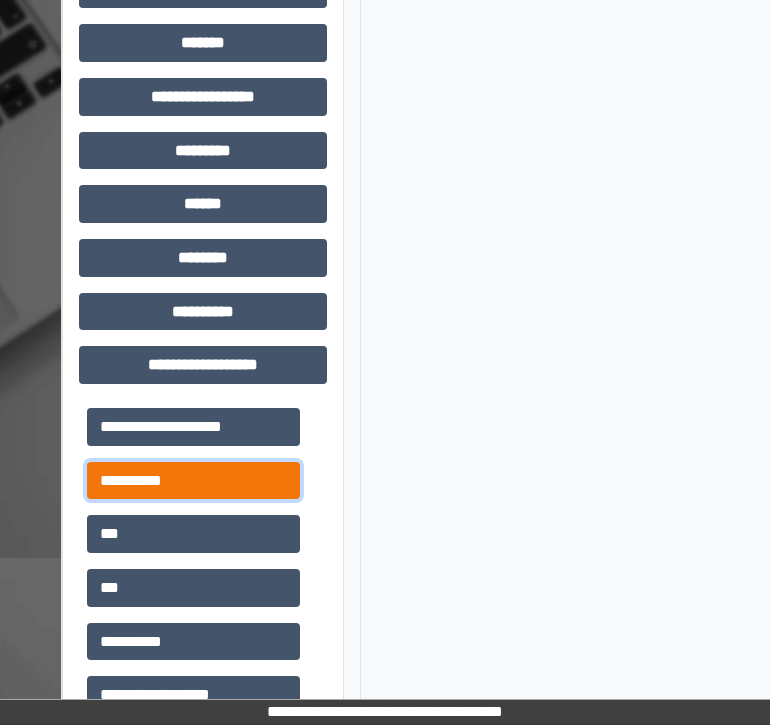 click on "**********" at bounding box center [193, 481] 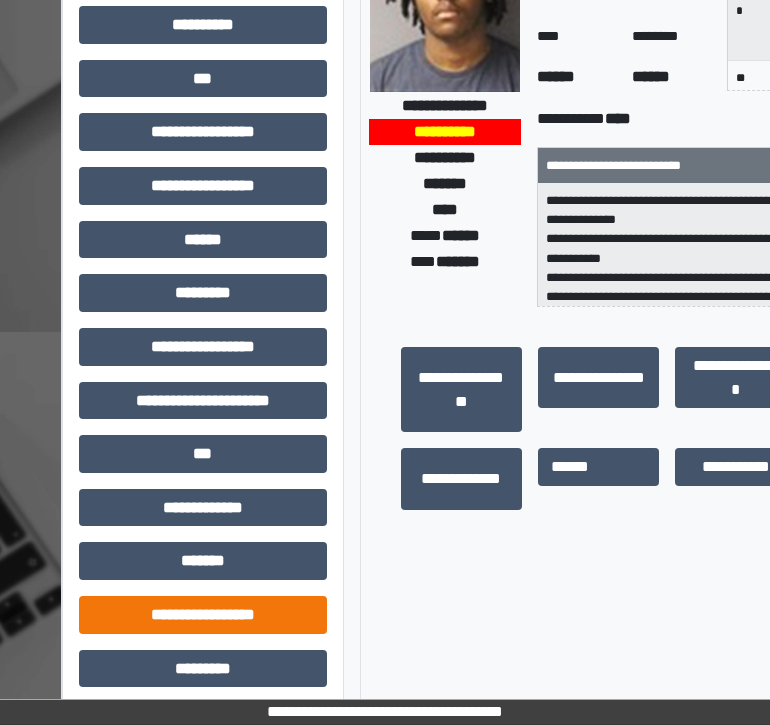 scroll, scrollTop: 0, scrollLeft: 0, axis: both 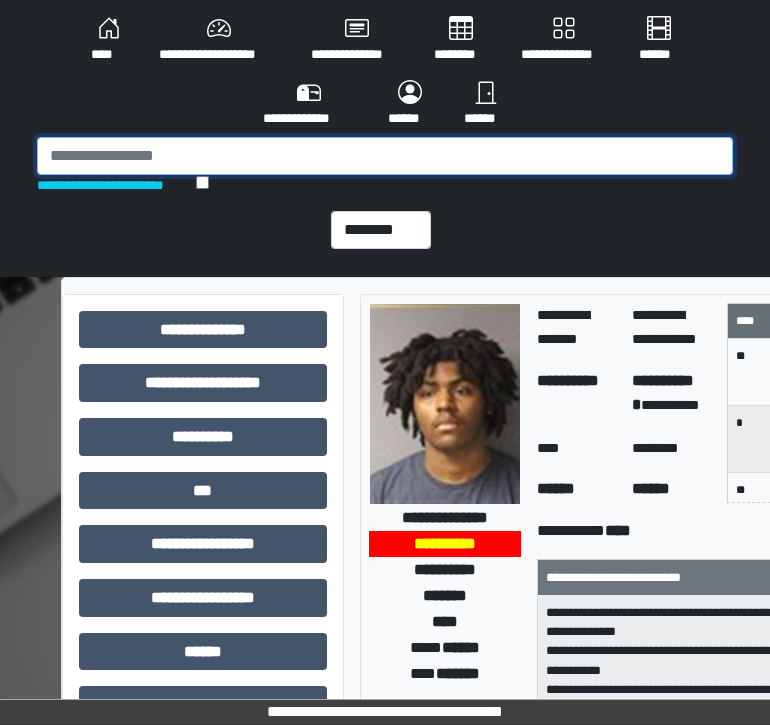 click at bounding box center (385, 156) 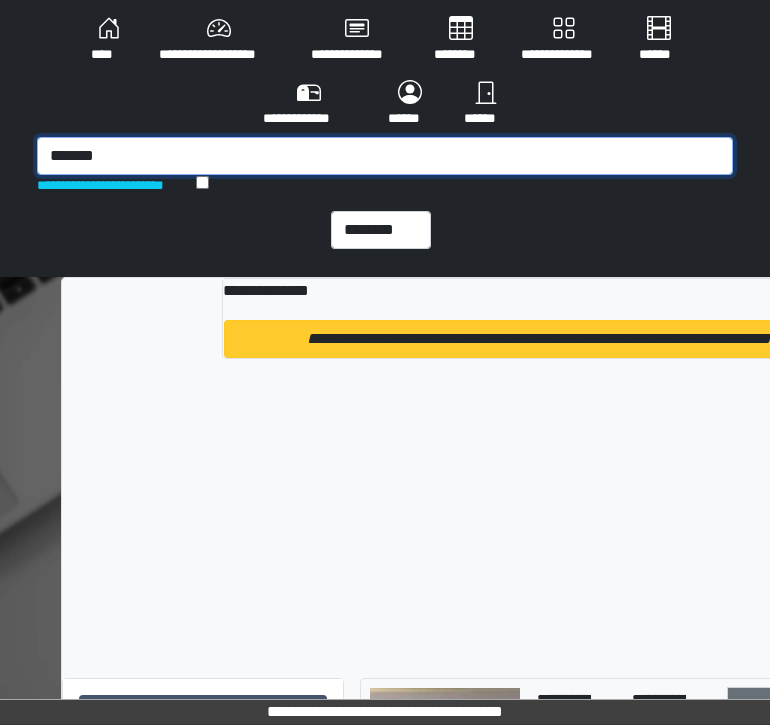 type on "*******" 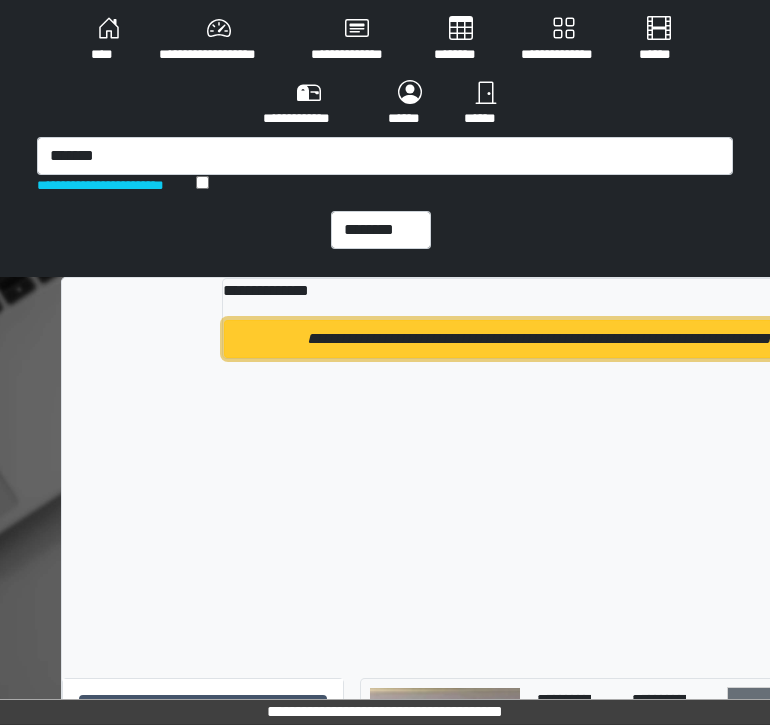 click on "**********" at bounding box center [538, 339] 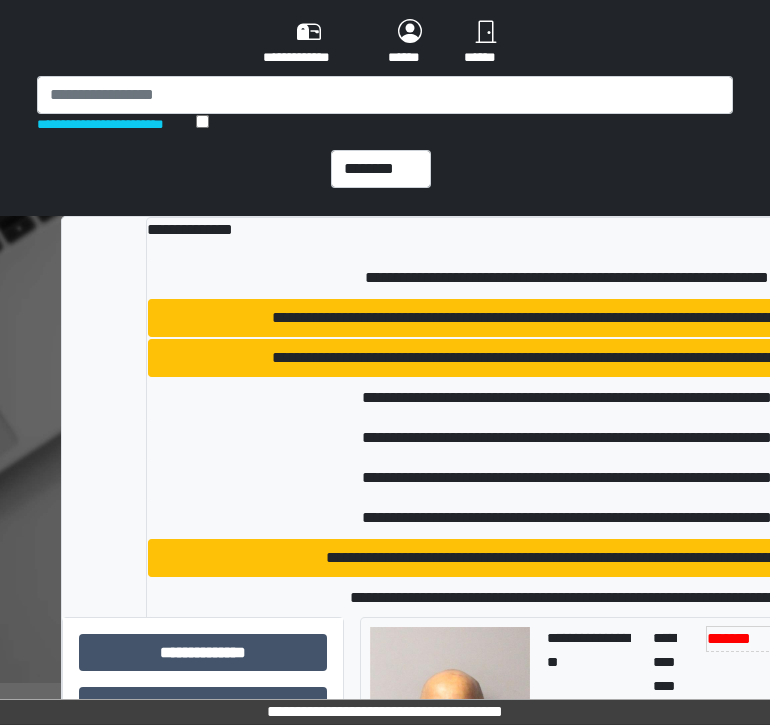 scroll, scrollTop: 1038, scrollLeft: 0, axis: vertical 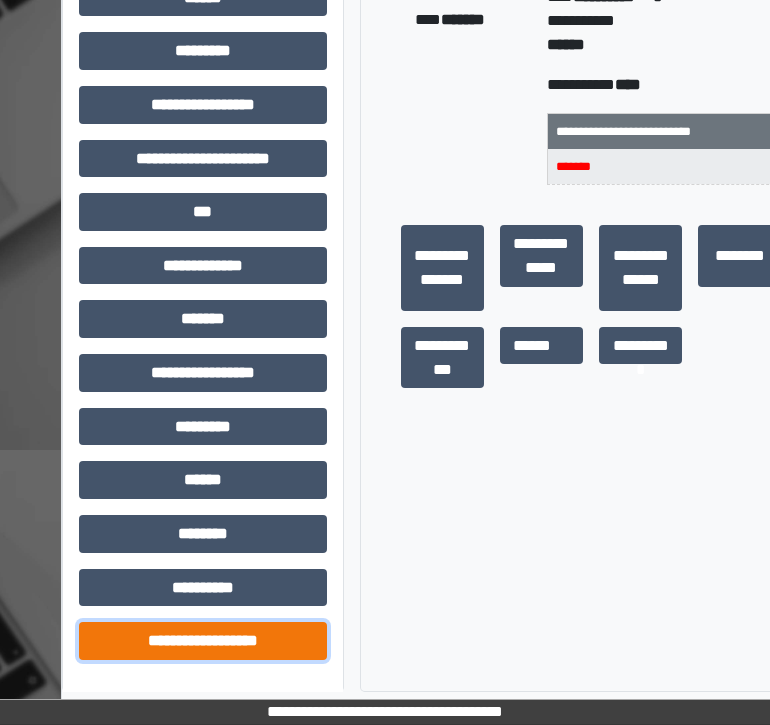 click on "**********" at bounding box center (203, 641) 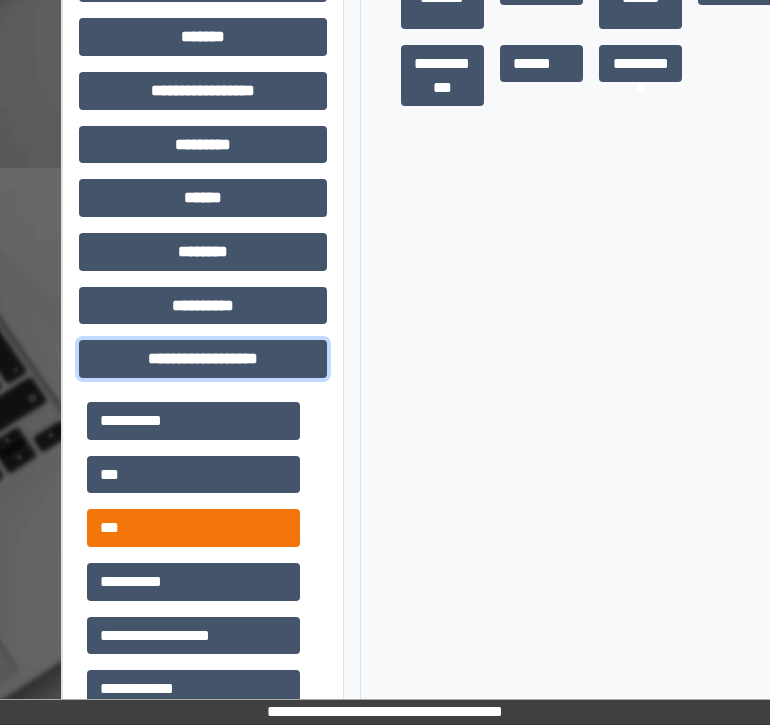 scroll, scrollTop: 1320, scrollLeft: 0, axis: vertical 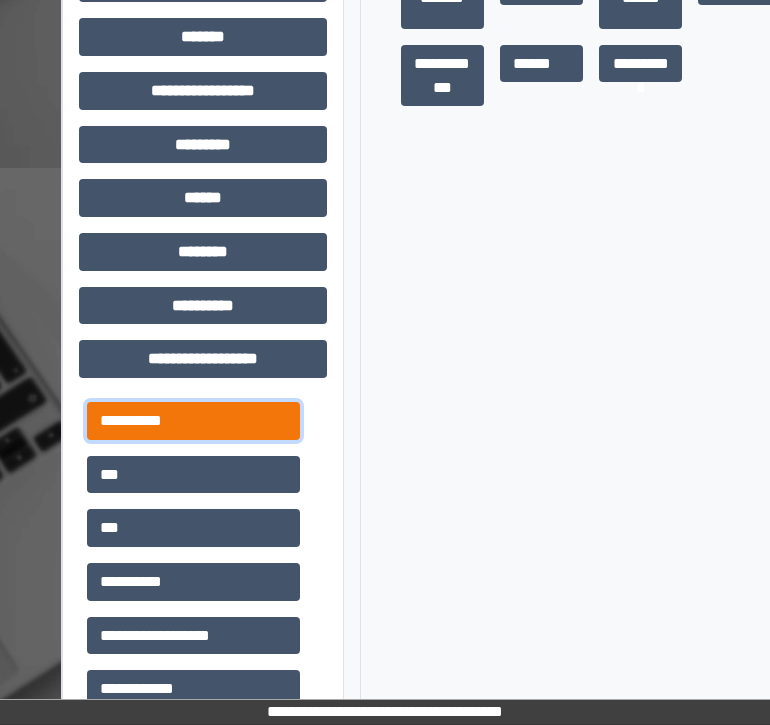 click on "**********" at bounding box center [193, 421] 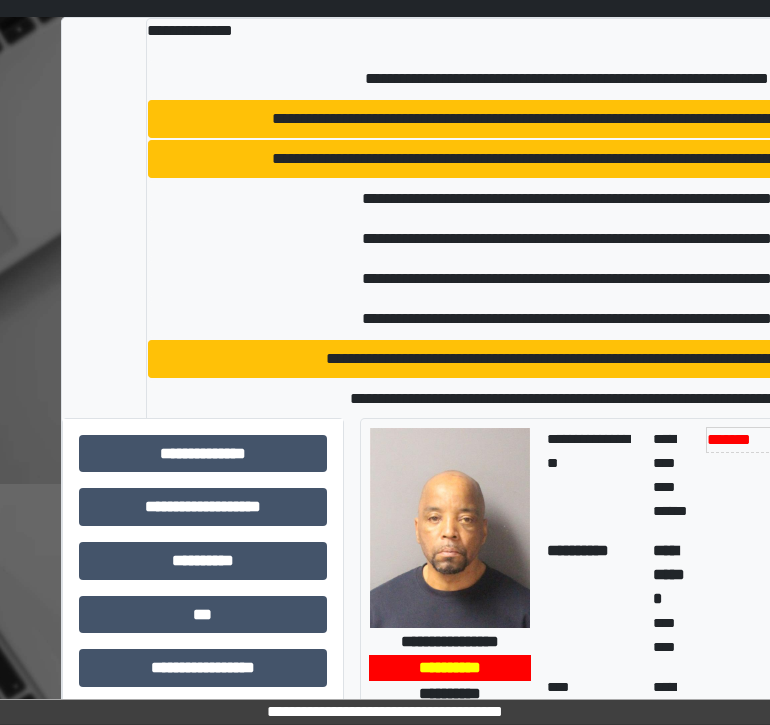 scroll, scrollTop: 0, scrollLeft: 0, axis: both 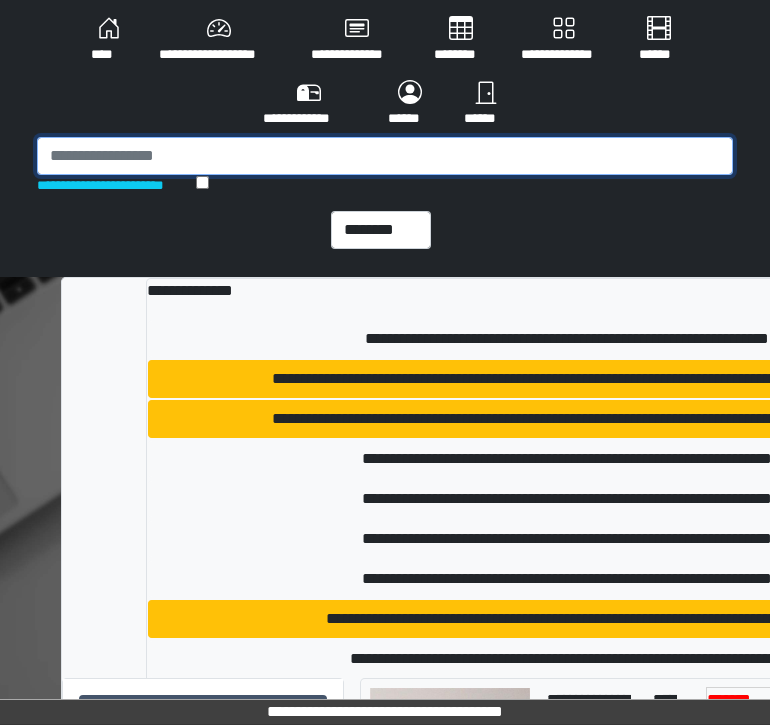 click at bounding box center [385, 156] 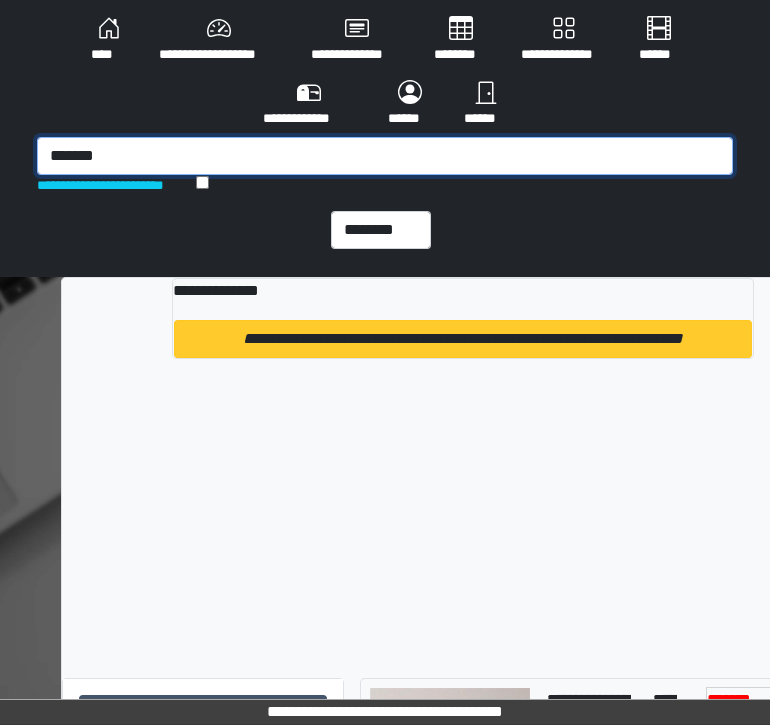 type on "*******" 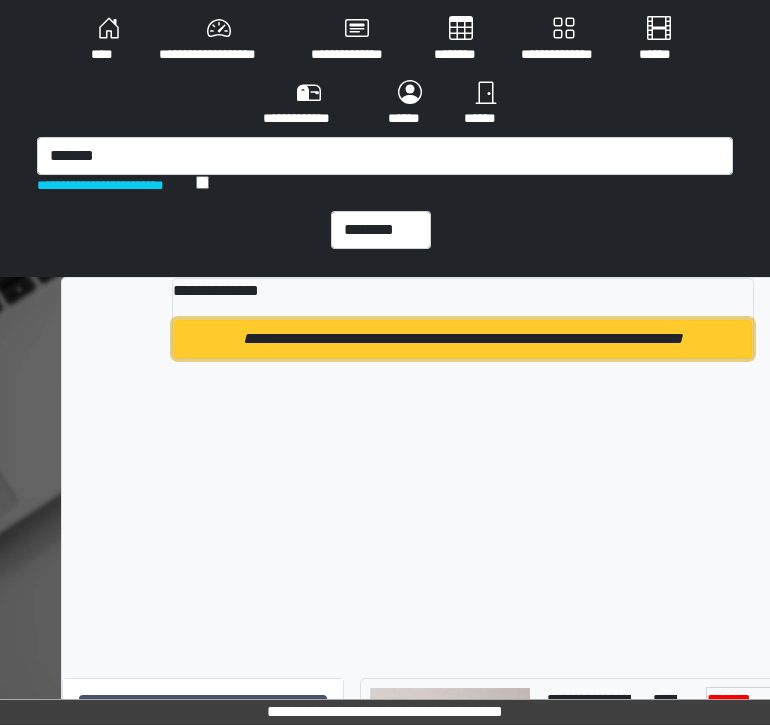 click on "**********" at bounding box center [463, 339] 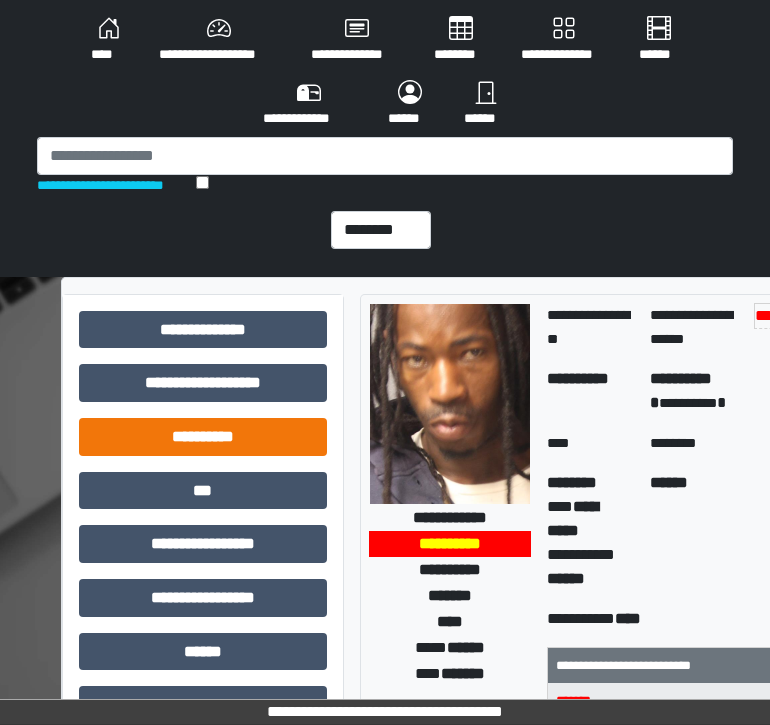 scroll, scrollTop: 638, scrollLeft: 0, axis: vertical 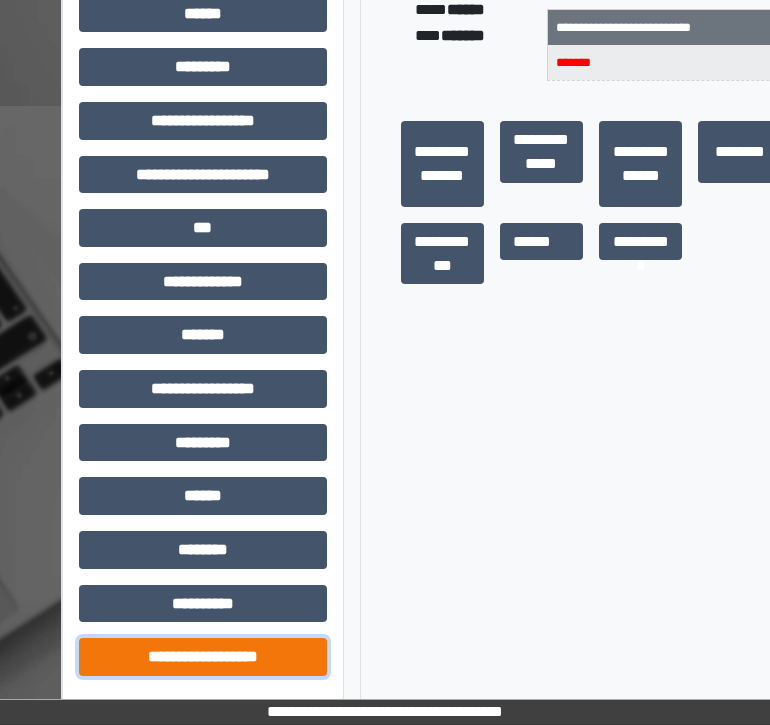 click on "**********" at bounding box center (203, 657) 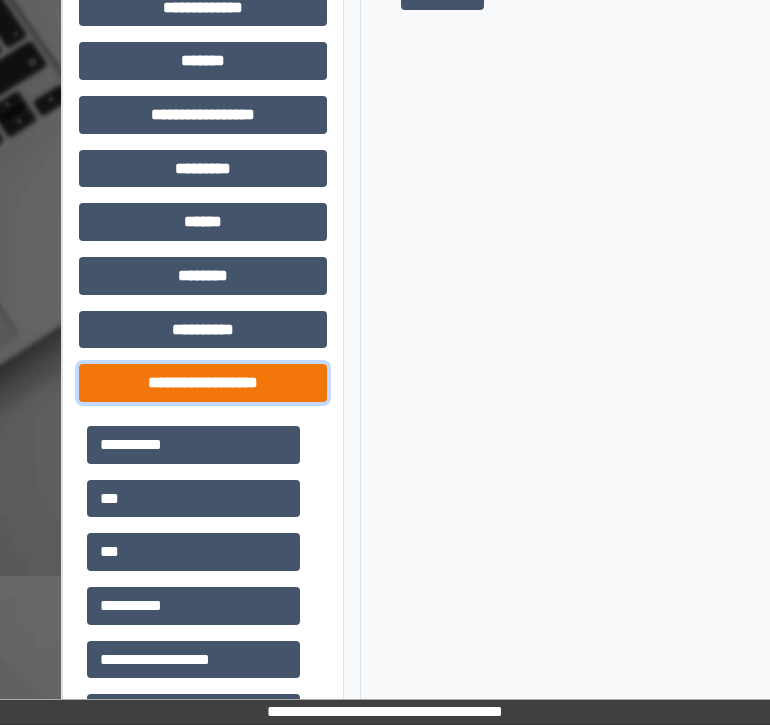 scroll, scrollTop: 920, scrollLeft: 0, axis: vertical 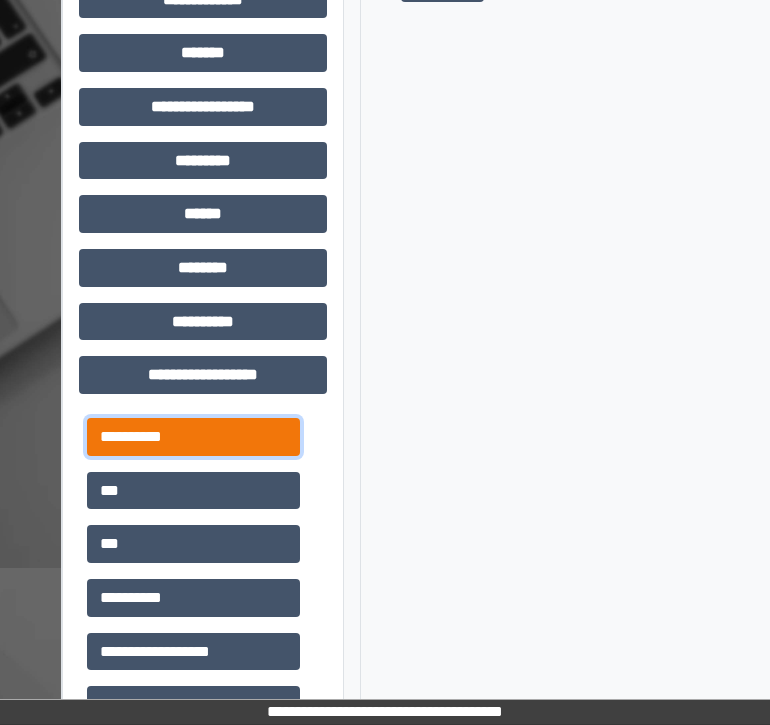 click on "**********" at bounding box center (193, 437) 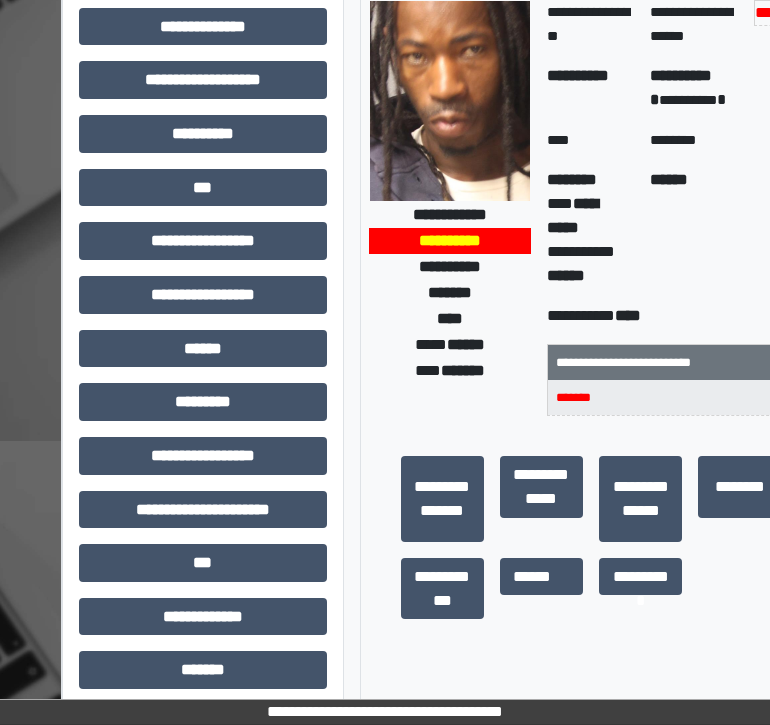 scroll, scrollTop: 0, scrollLeft: 0, axis: both 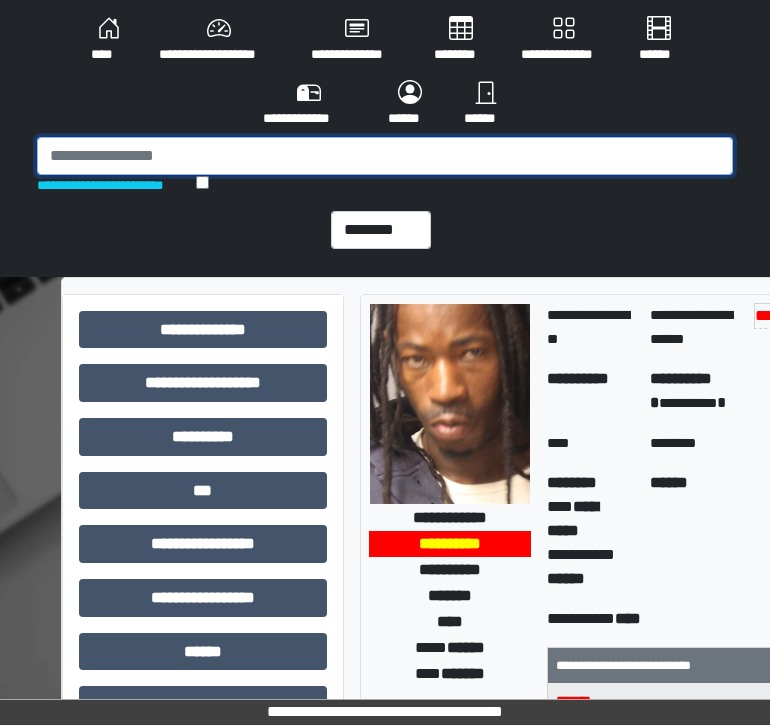 click at bounding box center [385, 156] 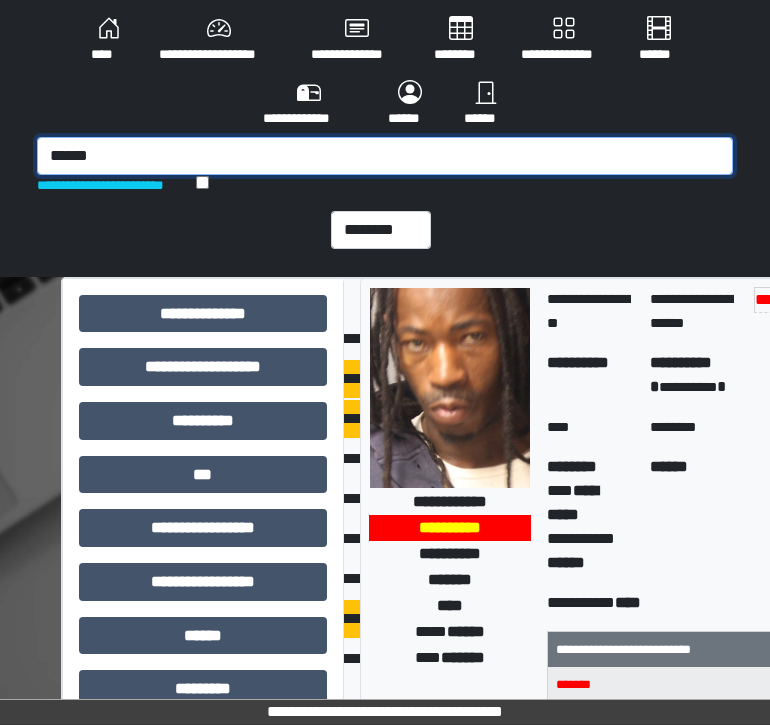type on "*******" 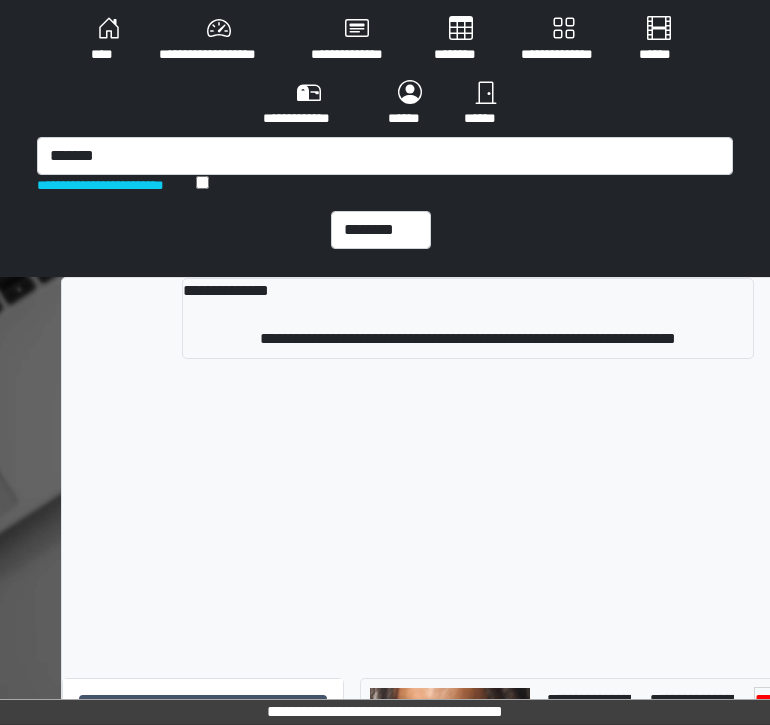 scroll, scrollTop: 0, scrollLeft: 0, axis: both 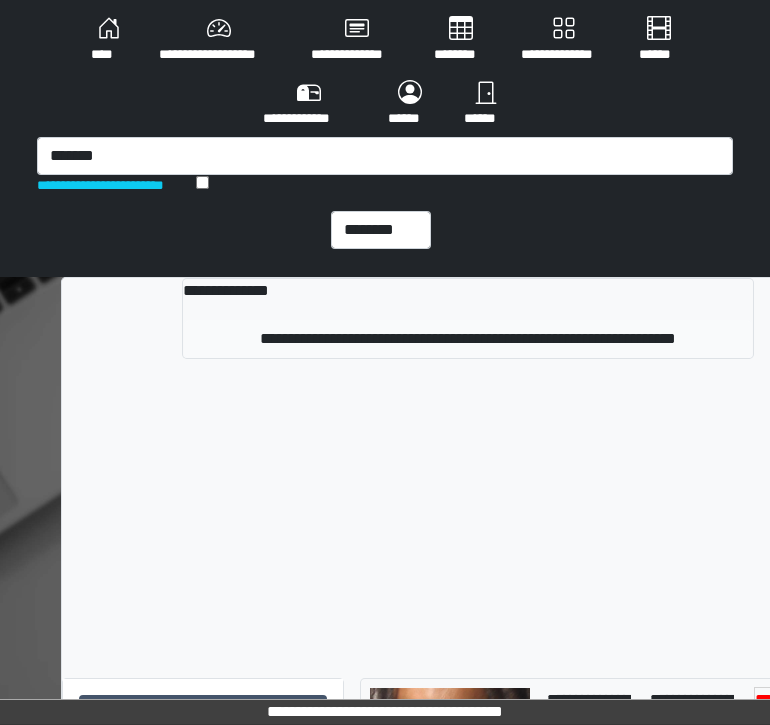 type on "*******" 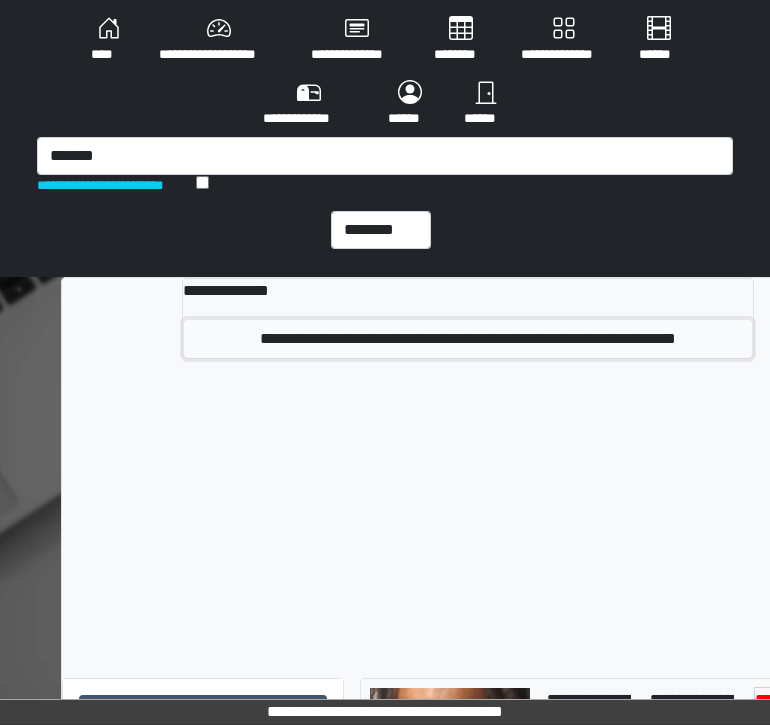 click on "**********" at bounding box center [468, 339] 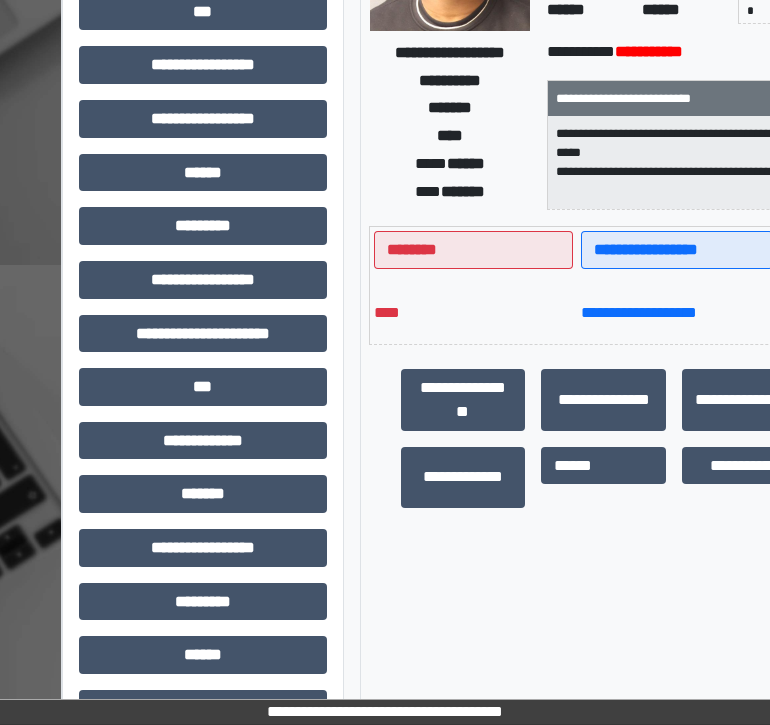 scroll, scrollTop: 638, scrollLeft: 0, axis: vertical 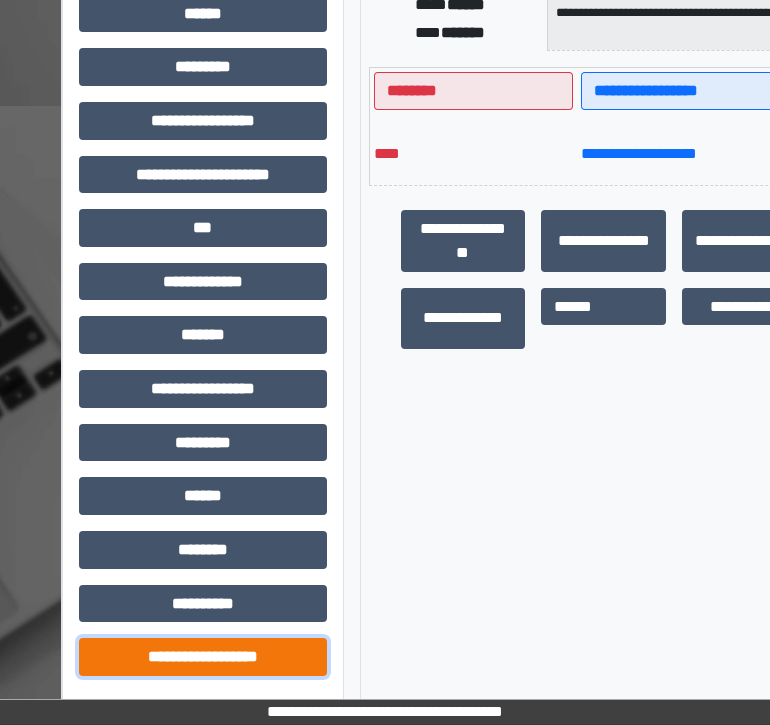 click on "**********" at bounding box center [203, 657] 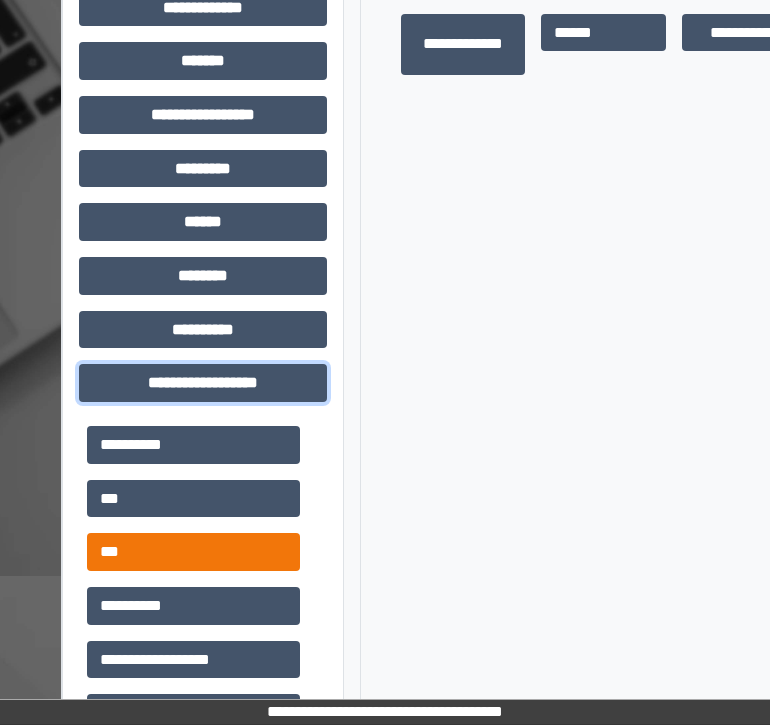 scroll, scrollTop: 913, scrollLeft: 0, axis: vertical 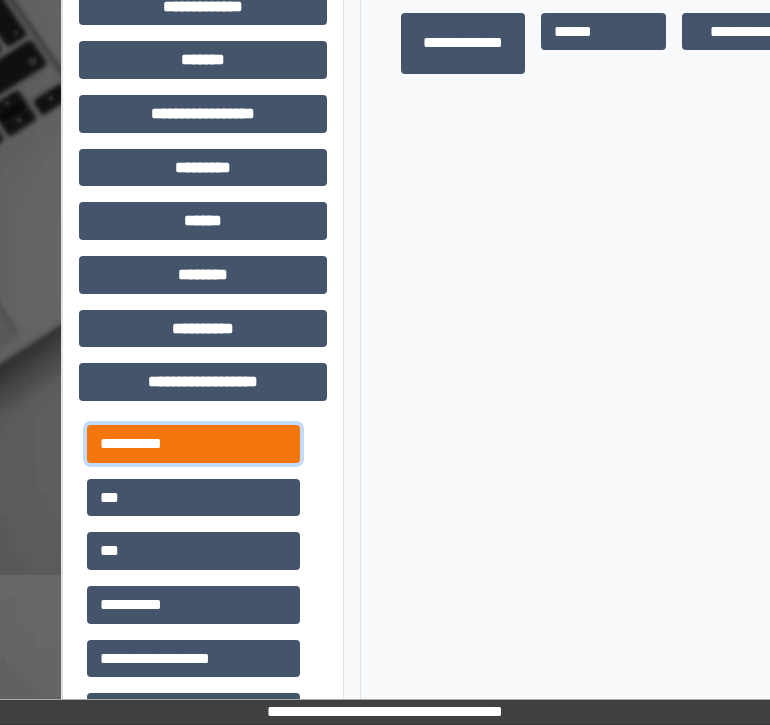 click on "**********" at bounding box center [193, 444] 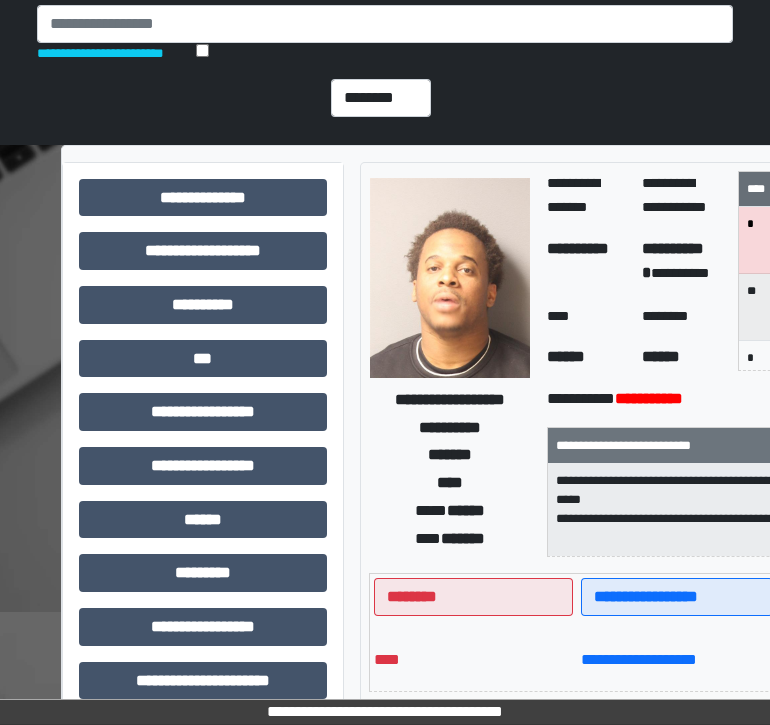 scroll, scrollTop: 0, scrollLeft: 0, axis: both 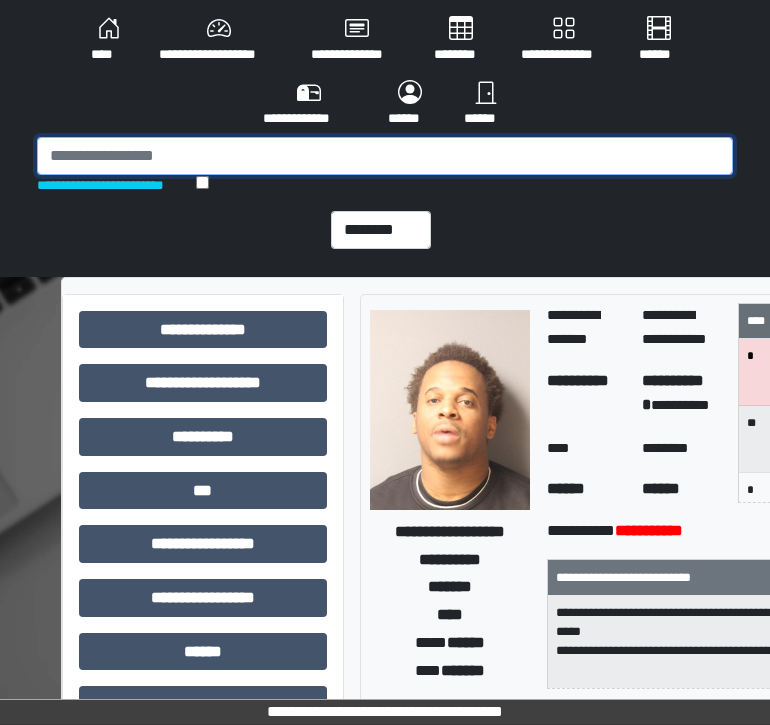 click at bounding box center [385, 156] 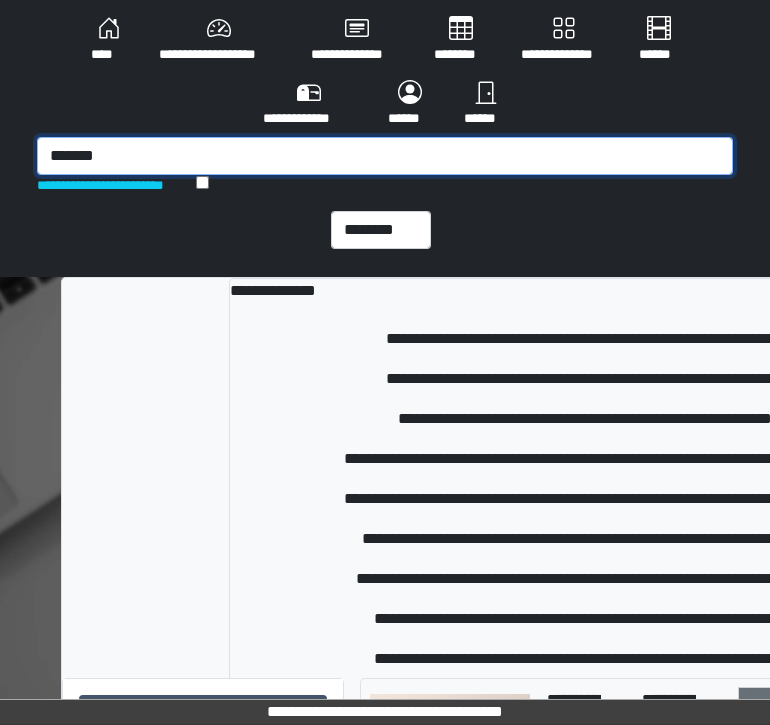 type on "*******" 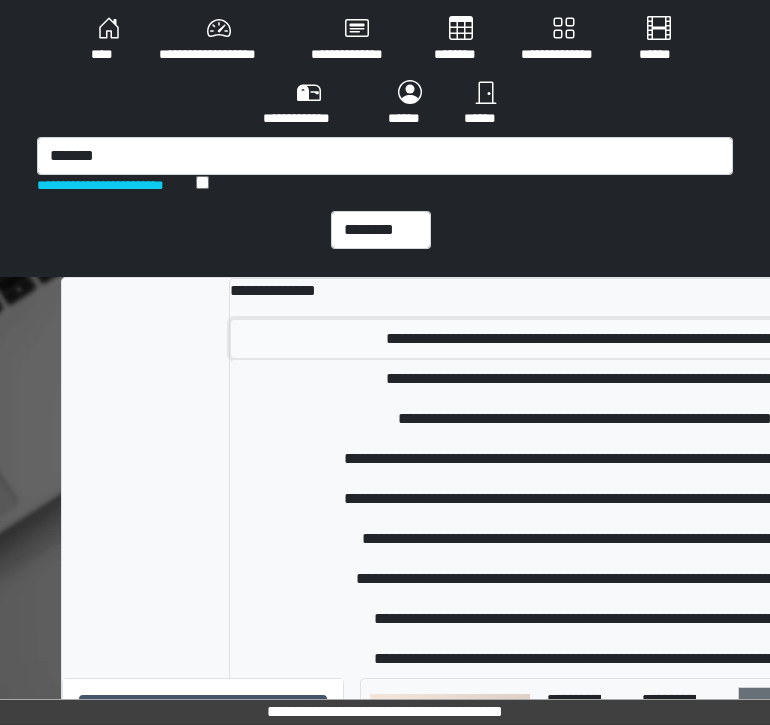 click on "**********" at bounding box center (585, 339) 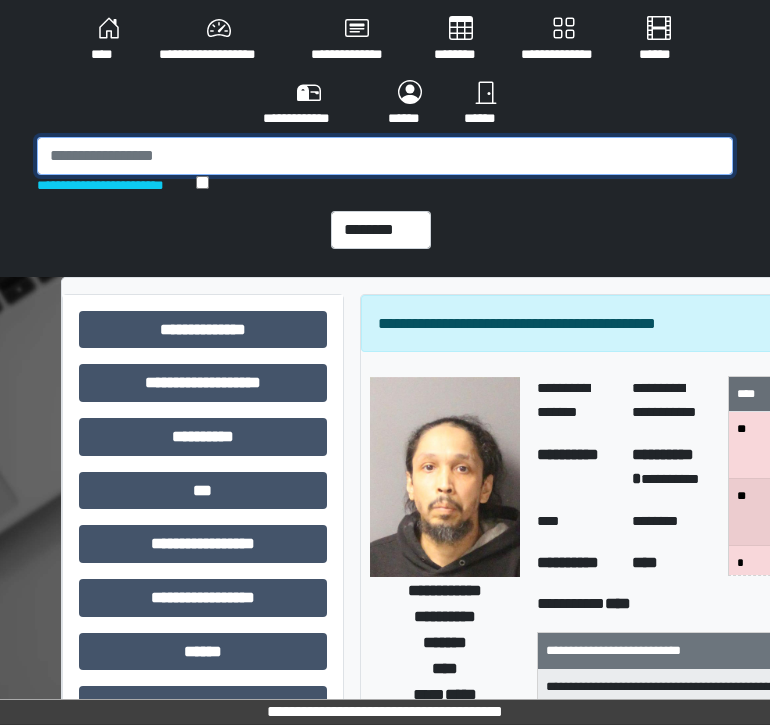 click at bounding box center (385, 156) 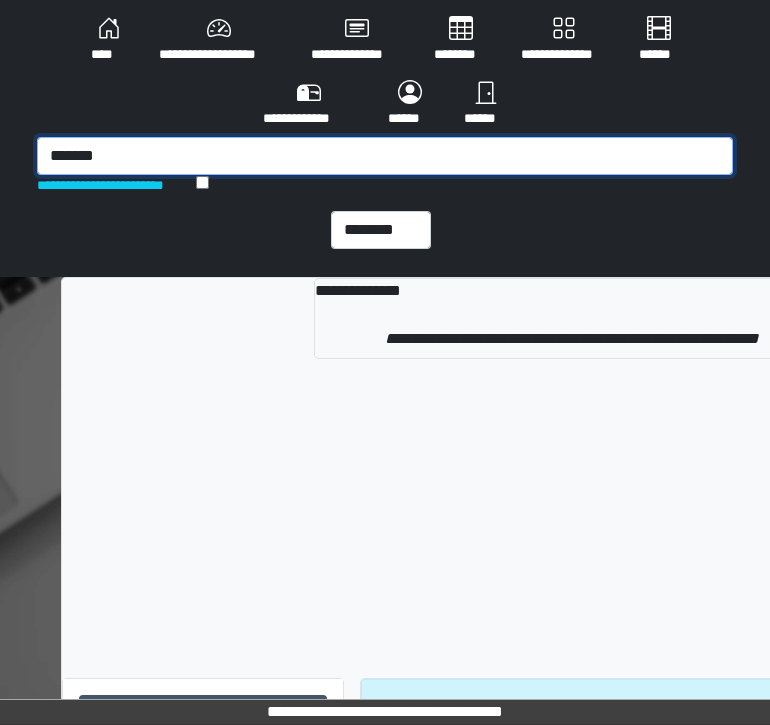 type on "*******" 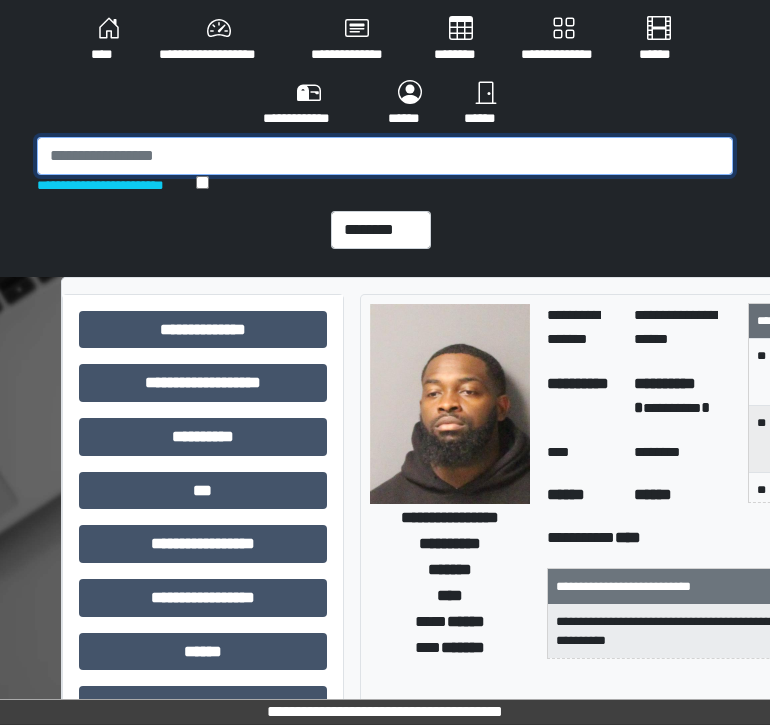 click at bounding box center [385, 156] 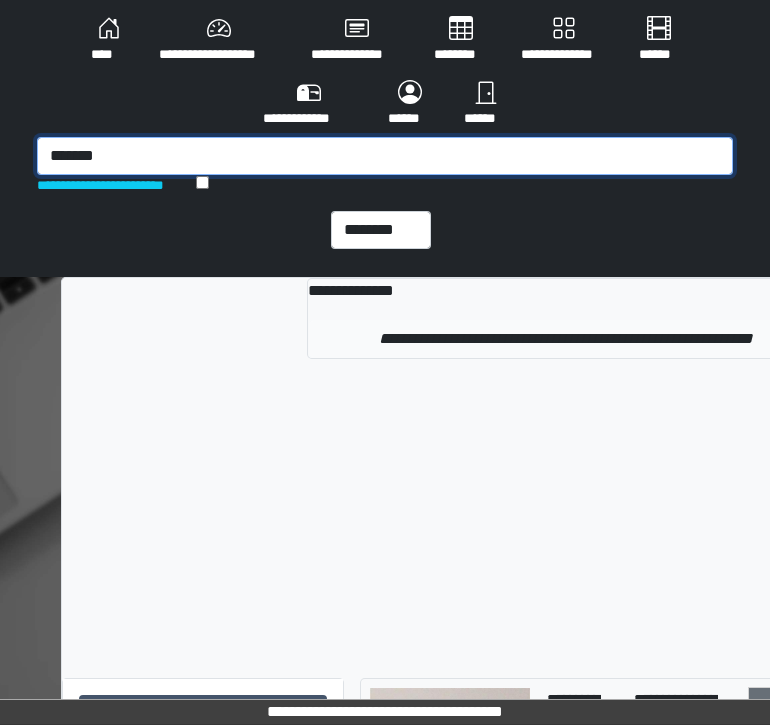 type on "*******" 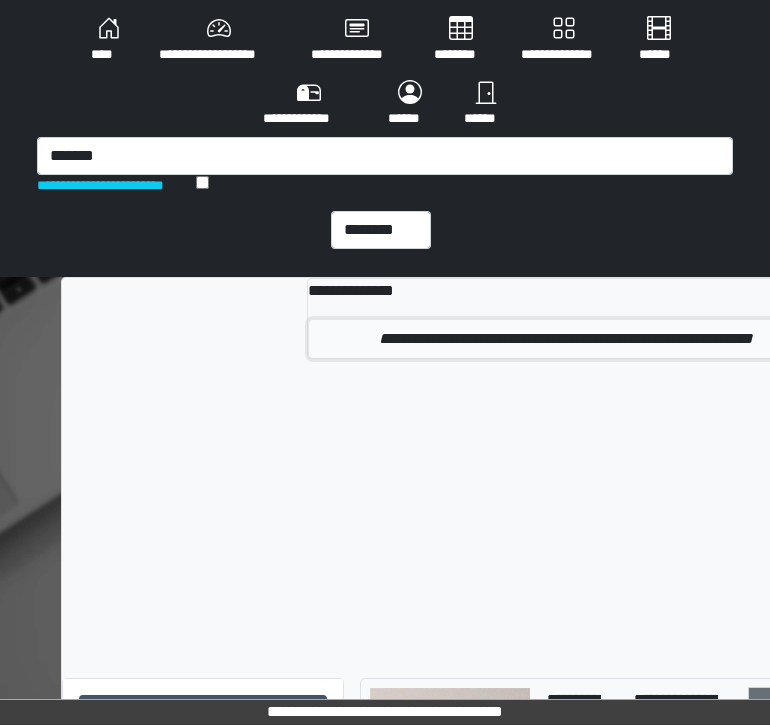 click on "**********" at bounding box center (565, 339) 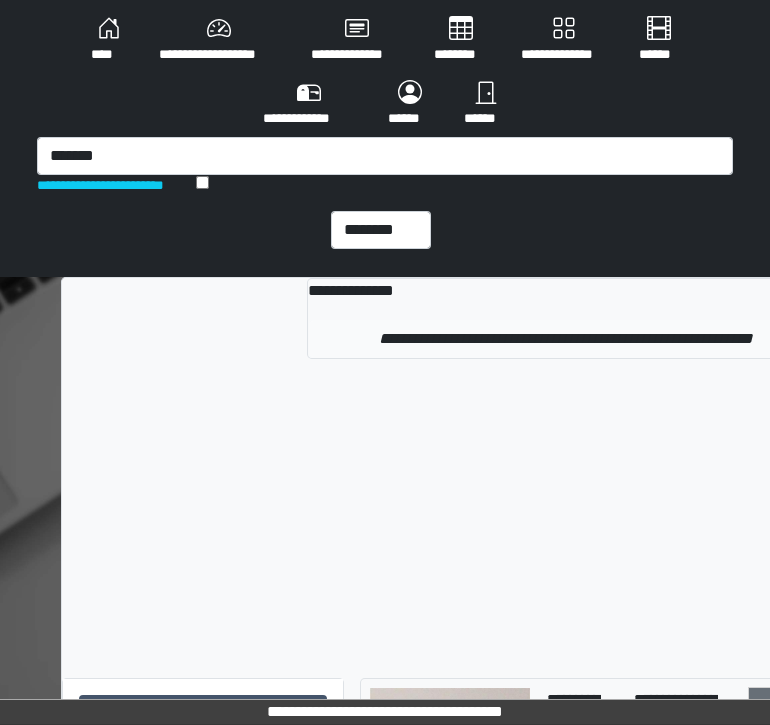 type 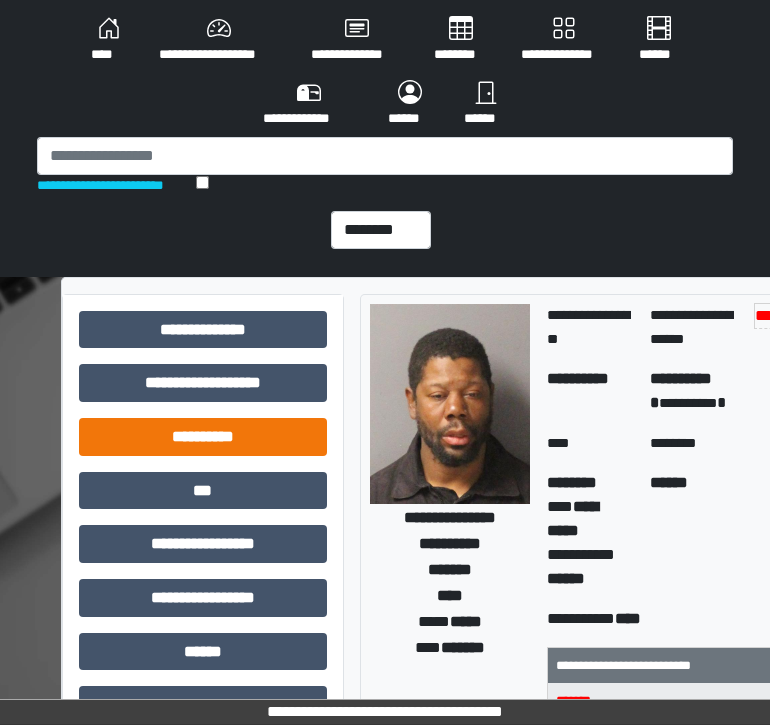 scroll, scrollTop: 638, scrollLeft: 0, axis: vertical 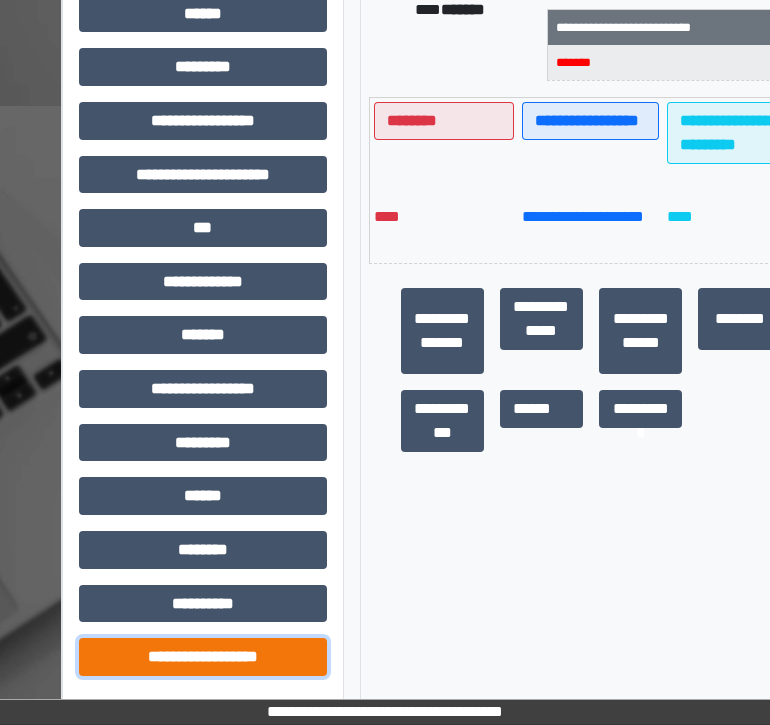 click on "**********" at bounding box center (203, 657) 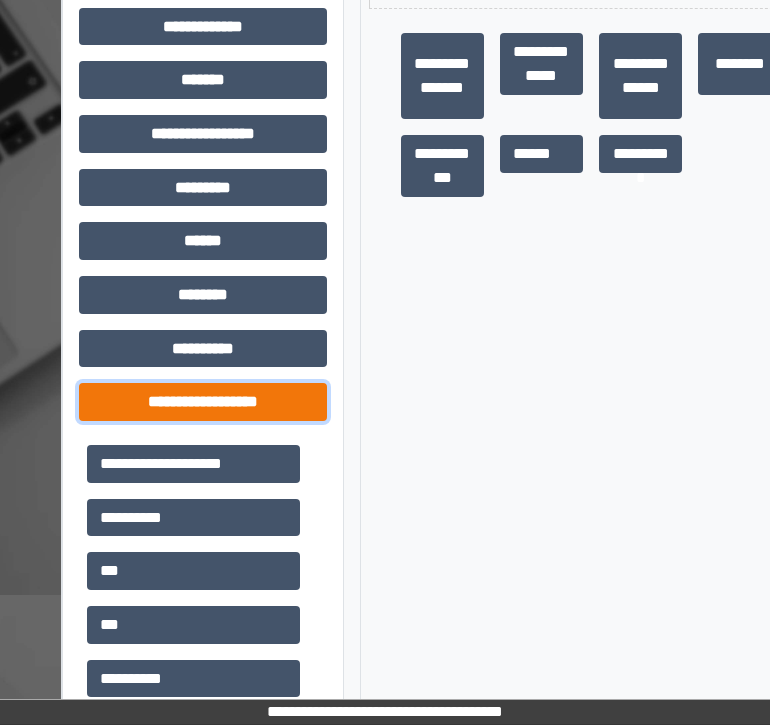 scroll, scrollTop: 905, scrollLeft: 0, axis: vertical 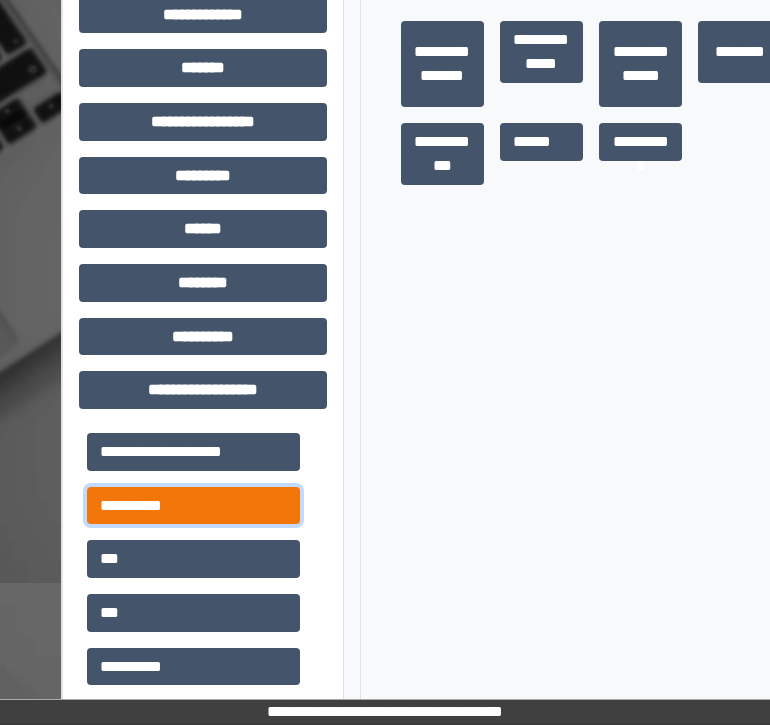 click on "**********" at bounding box center (193, 506) 